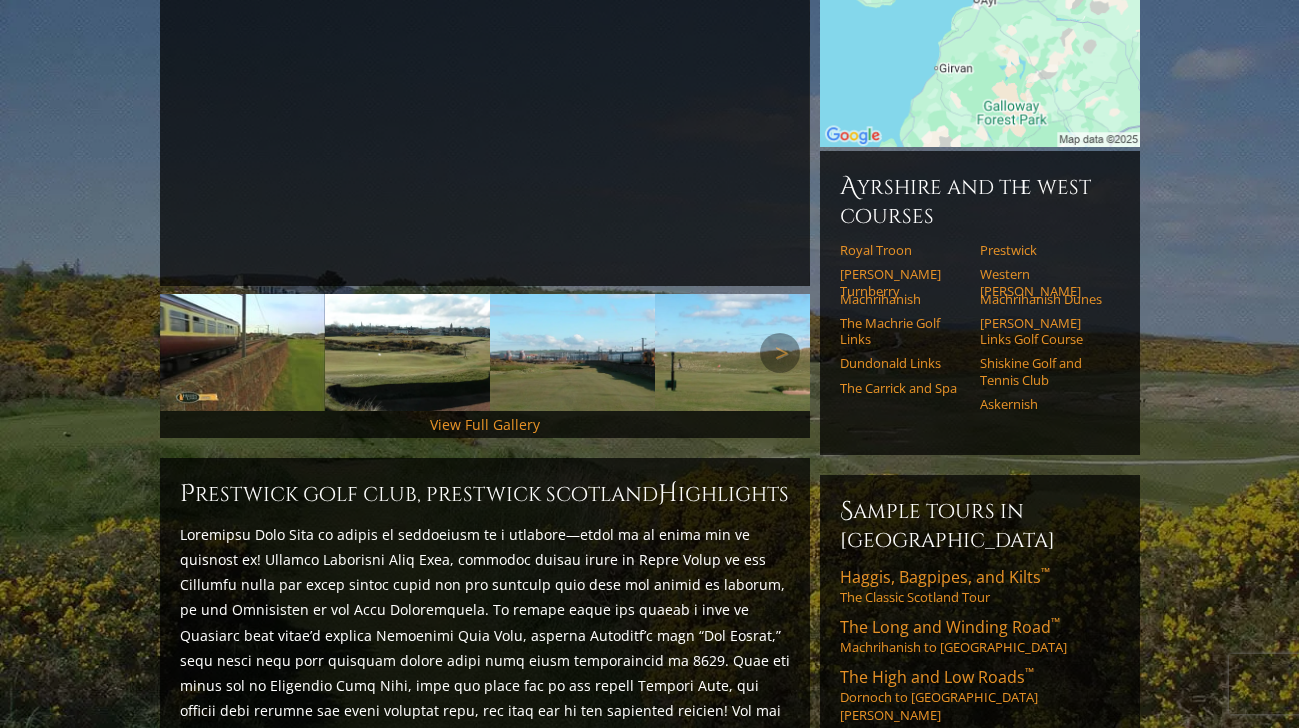scroll, scrollTop: 213, scrollLeft: 0, axis: vertical 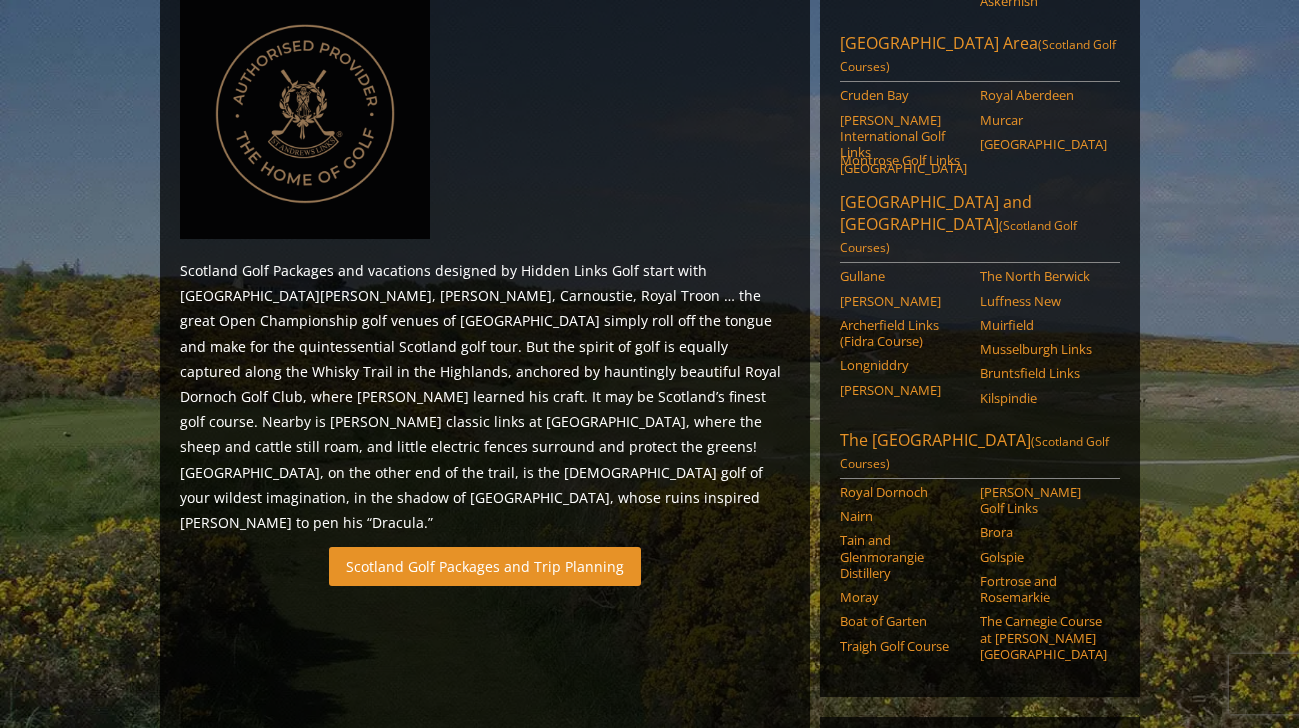 click on "Scotland Golf Packages and Trip Planning" at bounding box center (485, 566) 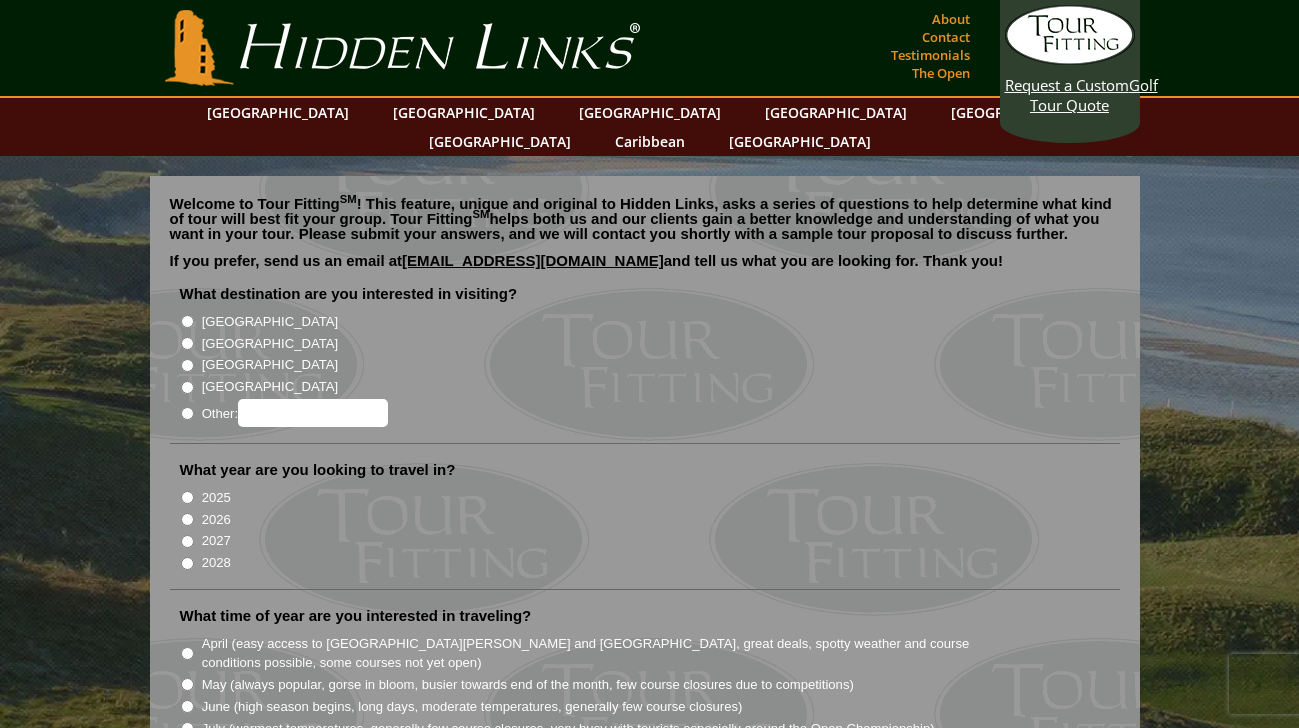 scroll, scrollTop: 0, scrollLeft: 0, axis: both 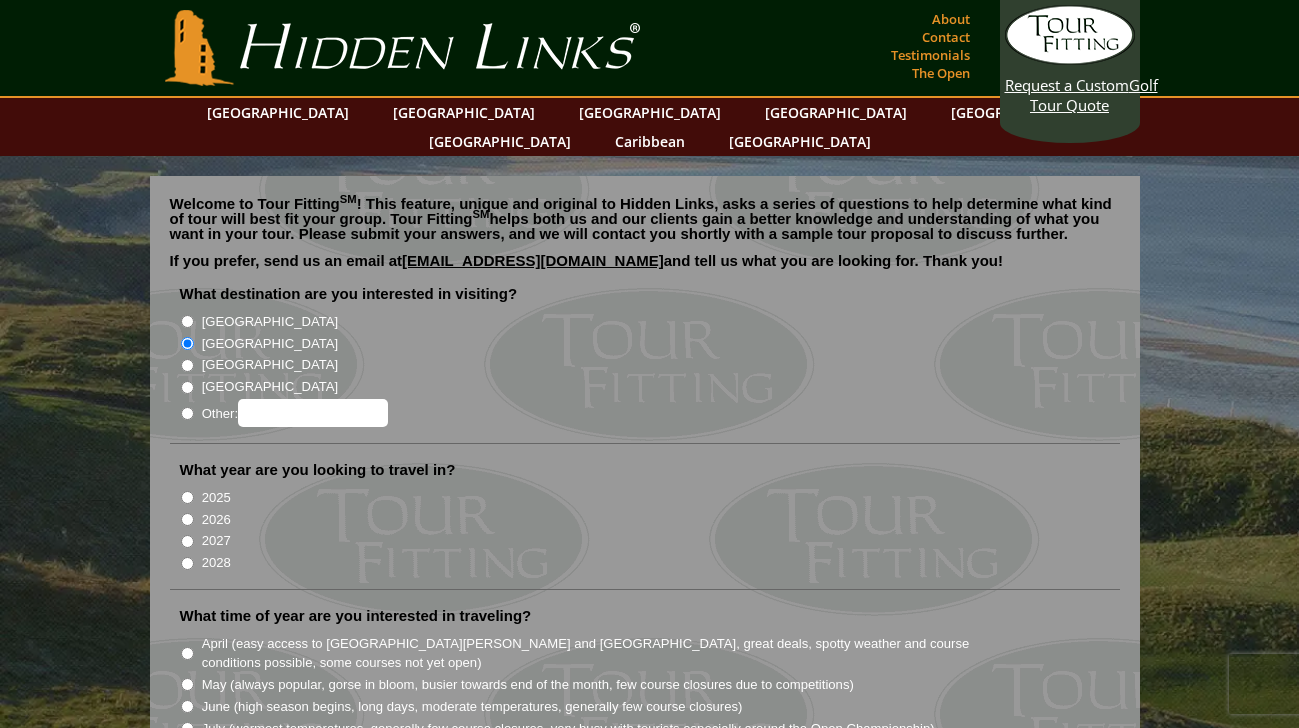click on "2026" at bounding box center [187, 519] 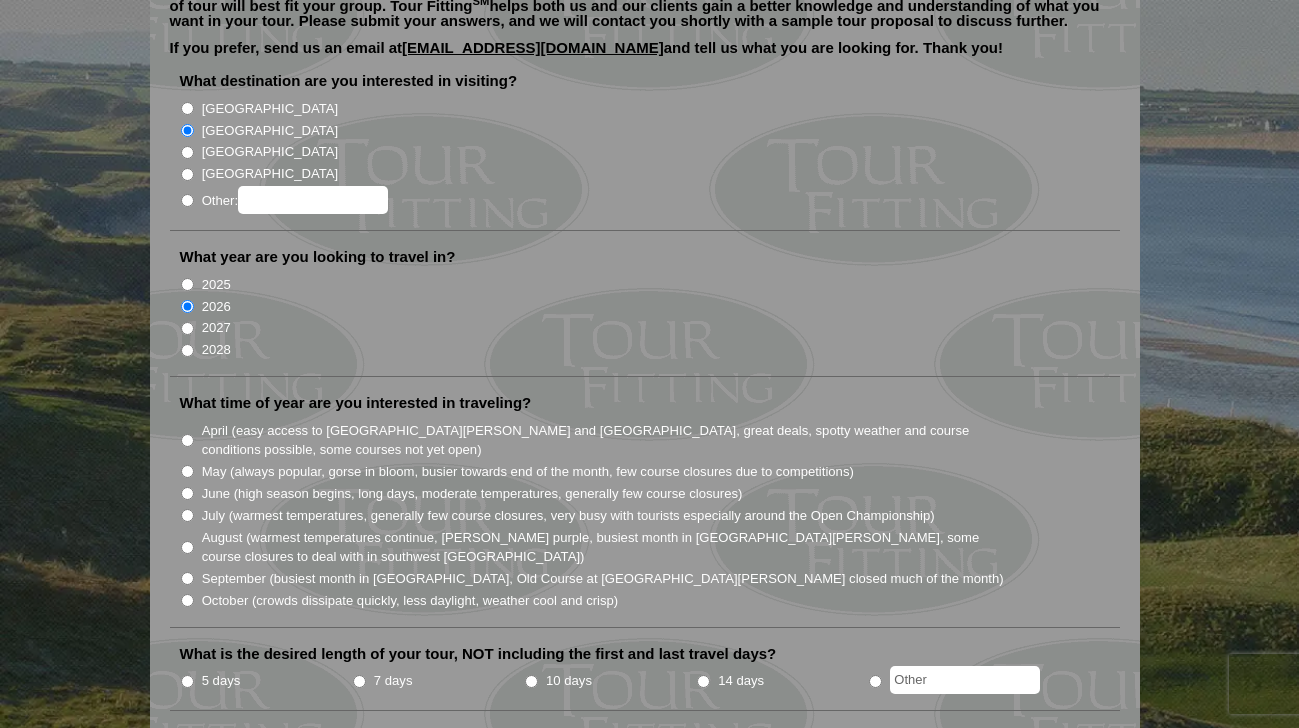 scroll, scrollTop: 320, scrollLeft: 0, axis: vertical 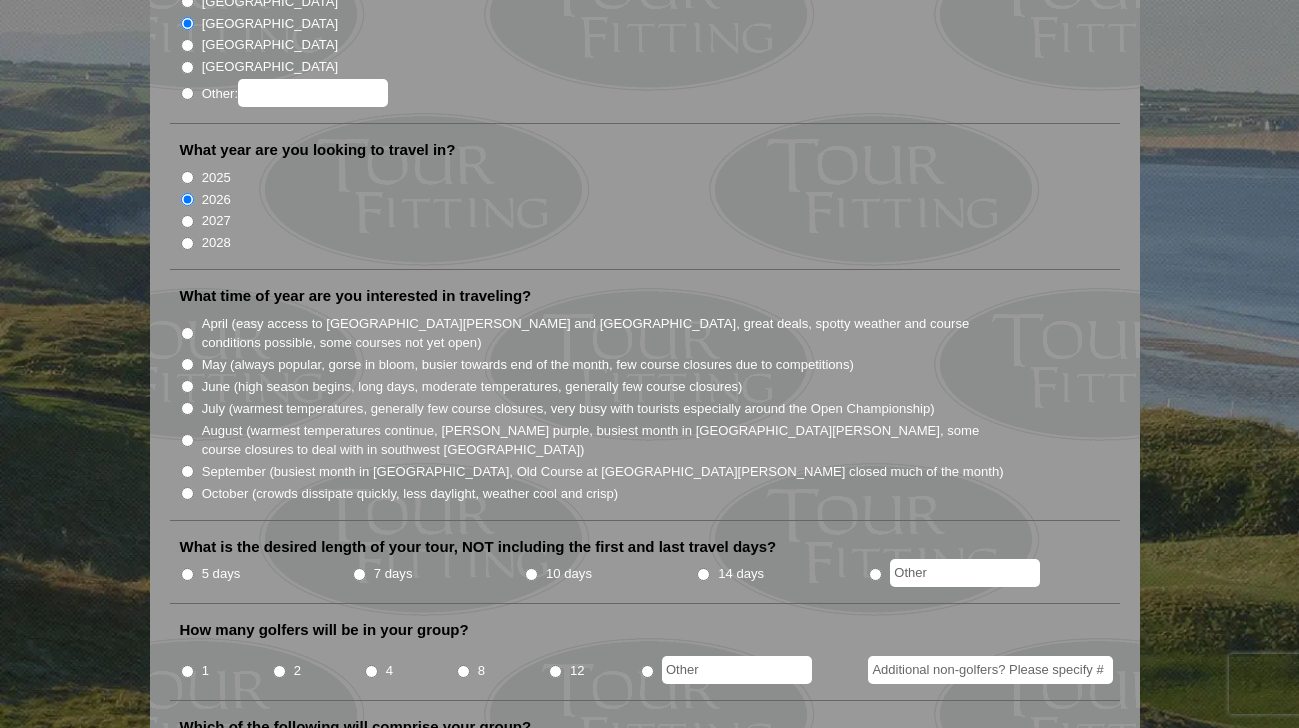 click on "10 days" at bounding box center (531, 574) 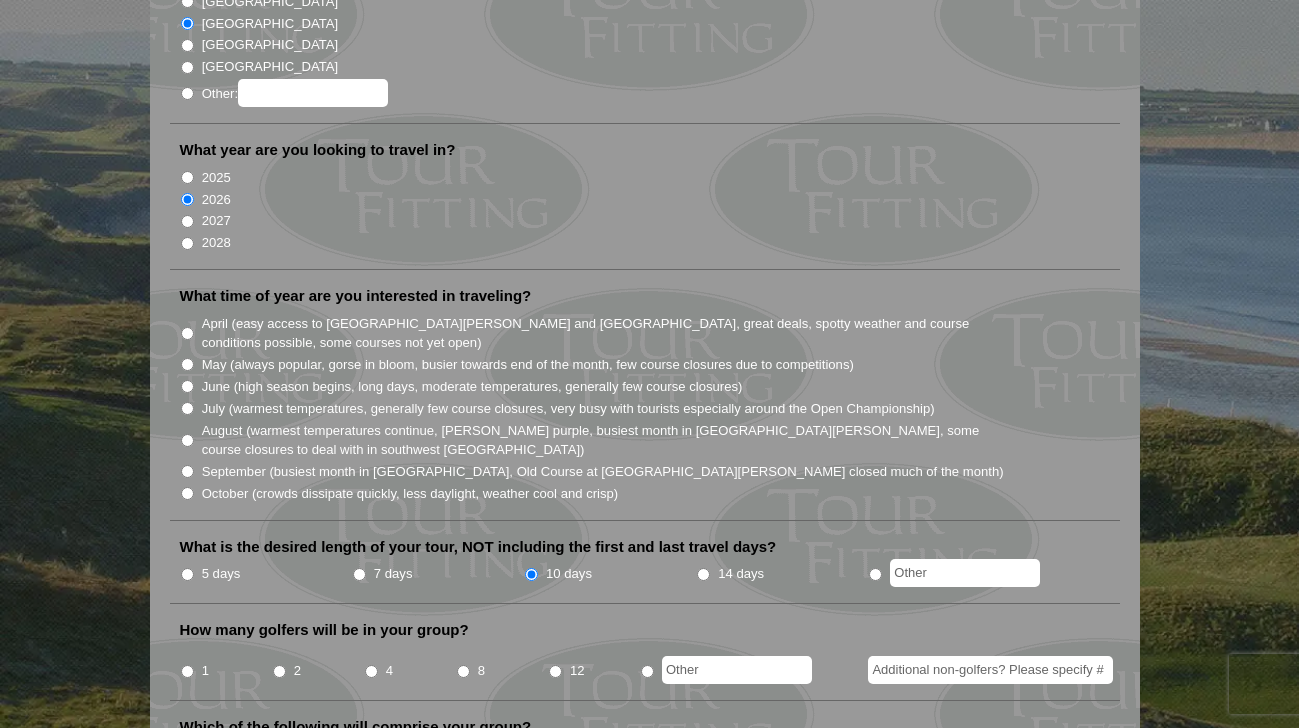 click on "May (always popular, gorse in bloom, busier towards end of the month, few course closures due to competitions)" at bounding box center [187, 364] 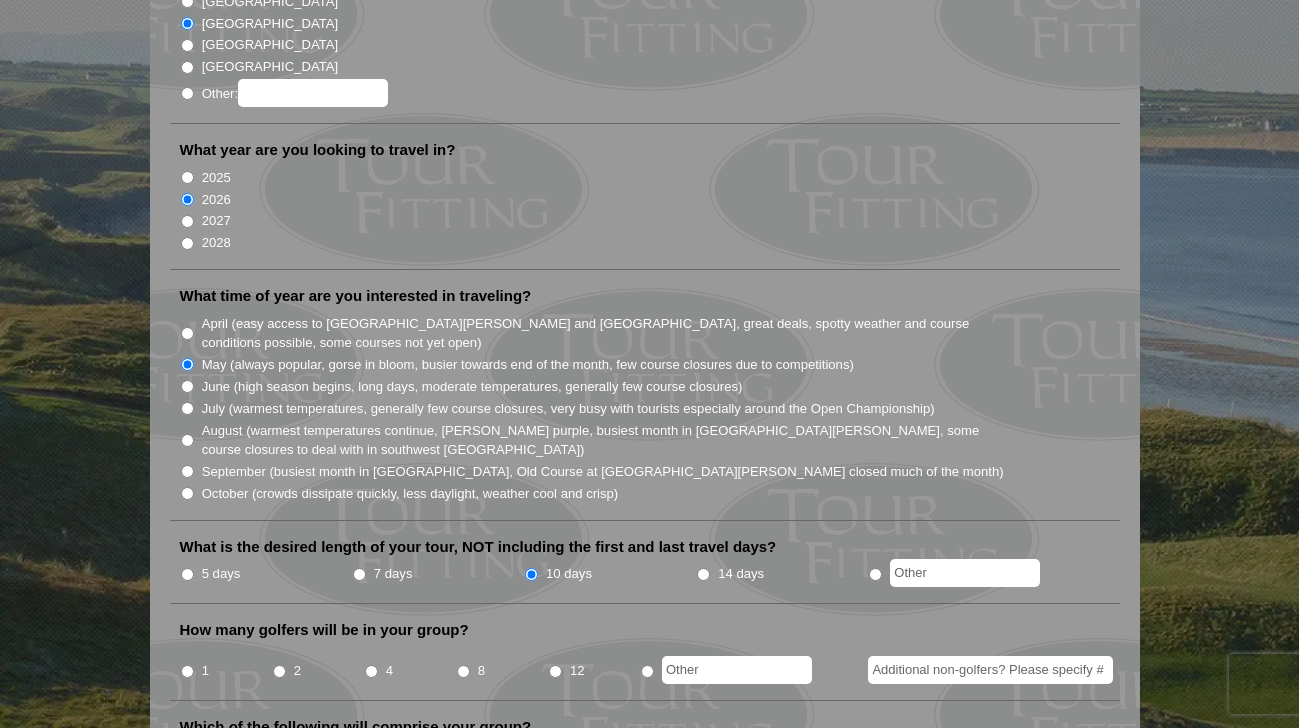 click on "June (high season begins, long days, moderate temperatures, generally few course closures)" at bounding box center [187, 386] 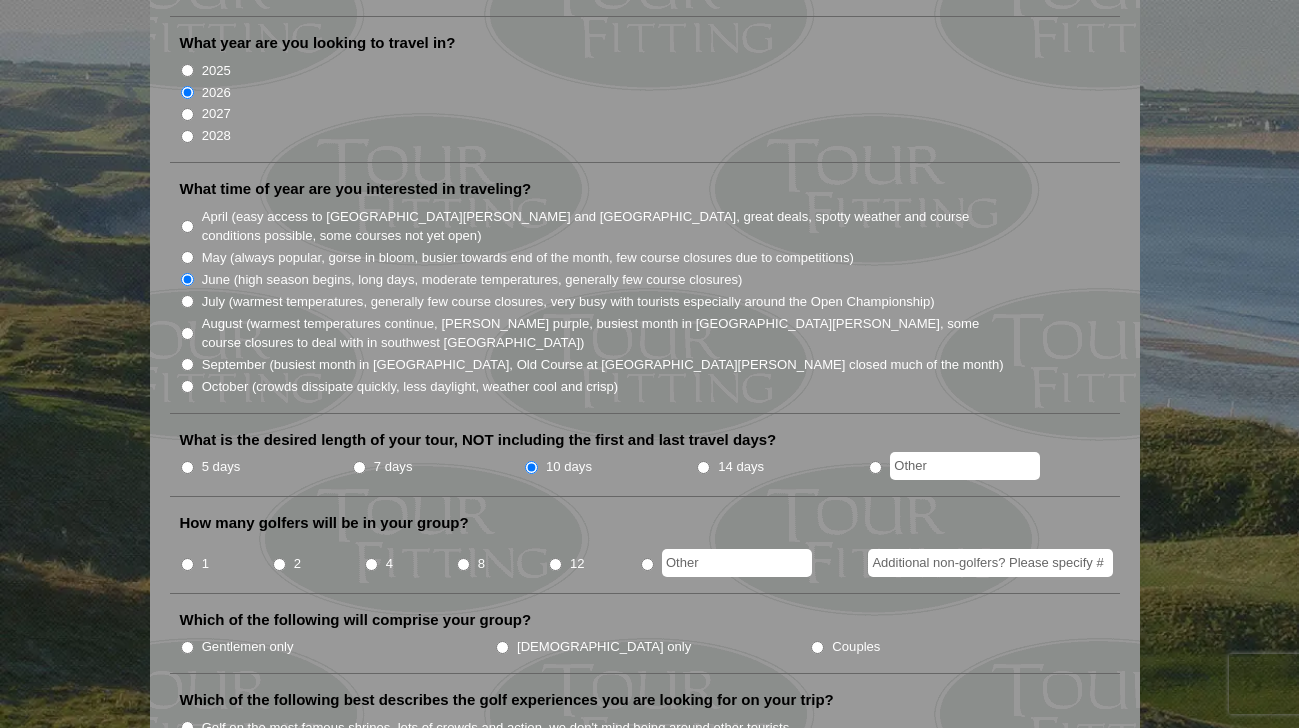 scroll, scrollTop: 533, scrollLeft: 0, axis: vertical 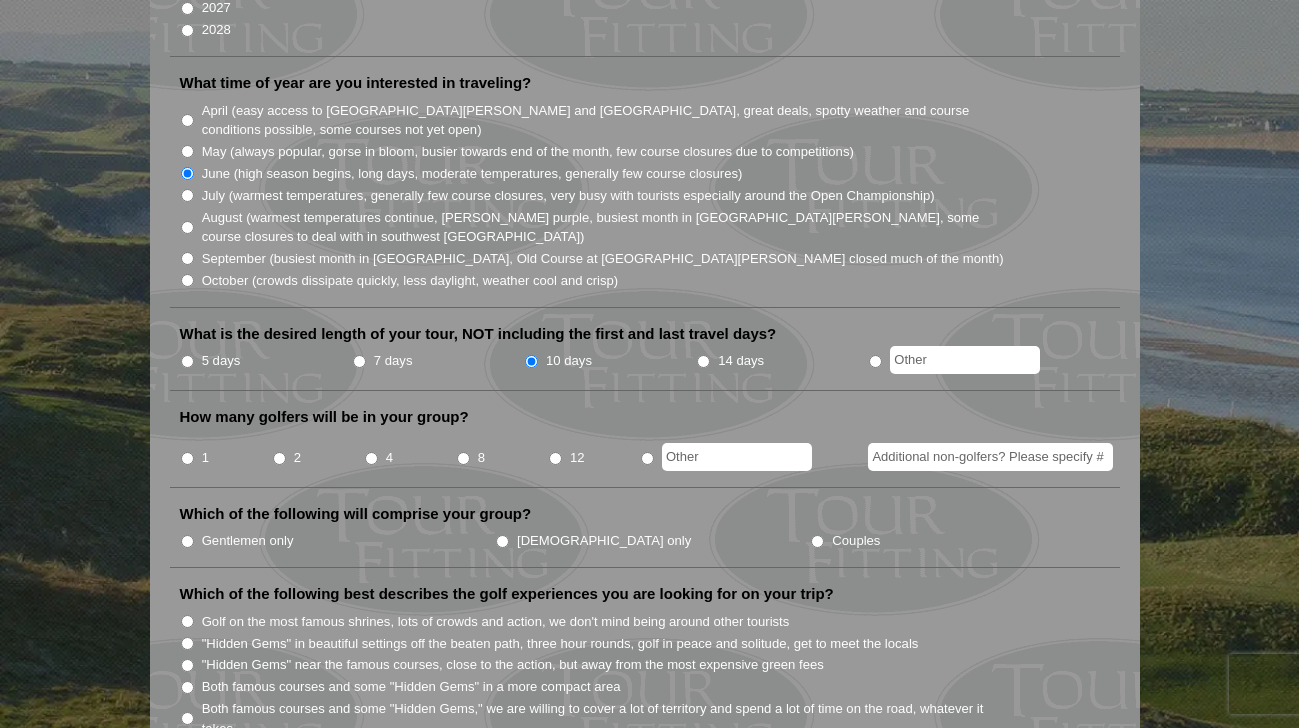 click on "4" at bounding box center (371, 458) 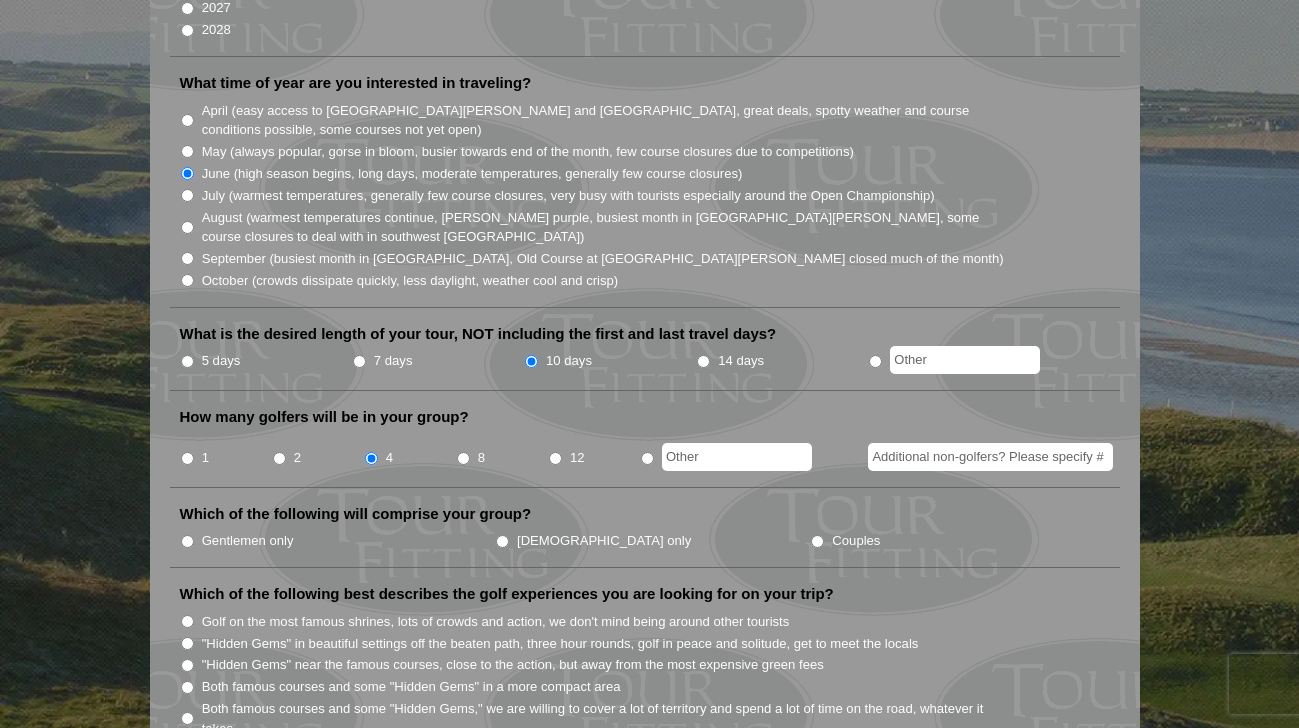 click on "Gentlemen only" at bounding box center [187, 541] 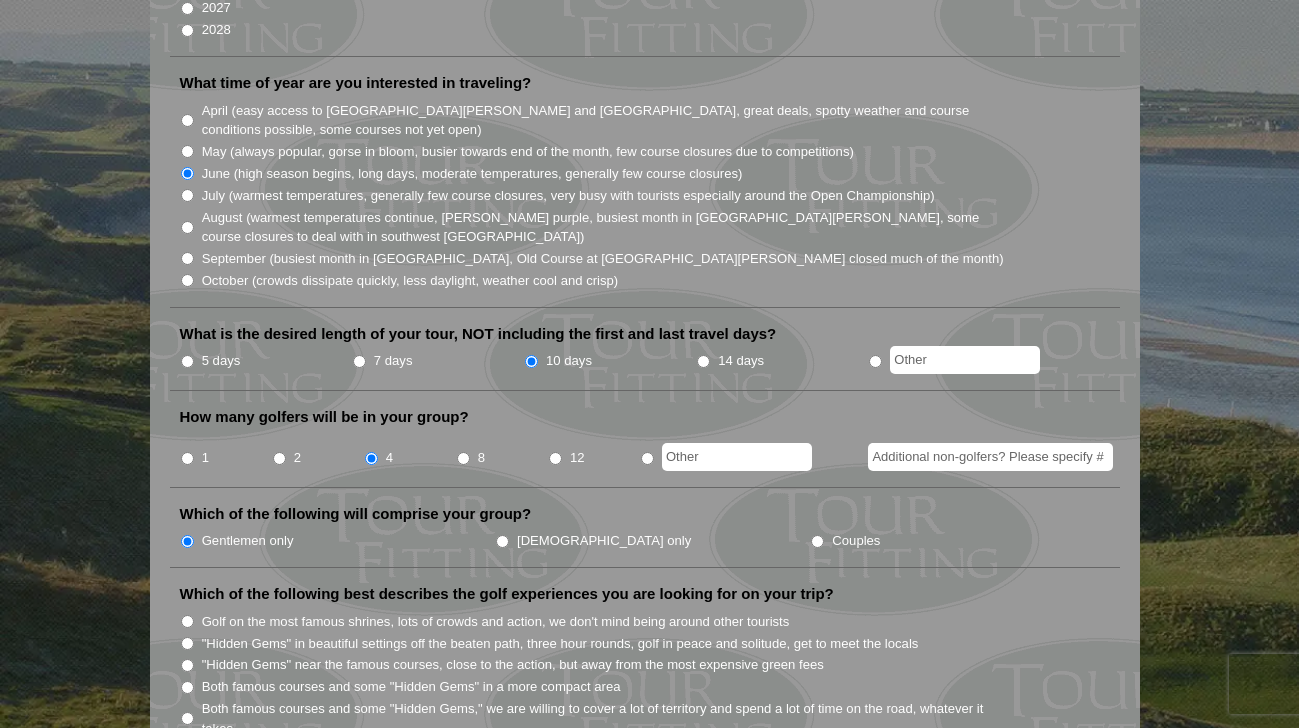 click on "Golf on the most famous shrines, lots of crowds and action, we don't mind being around other tourists" at bounding box center (653, 621) 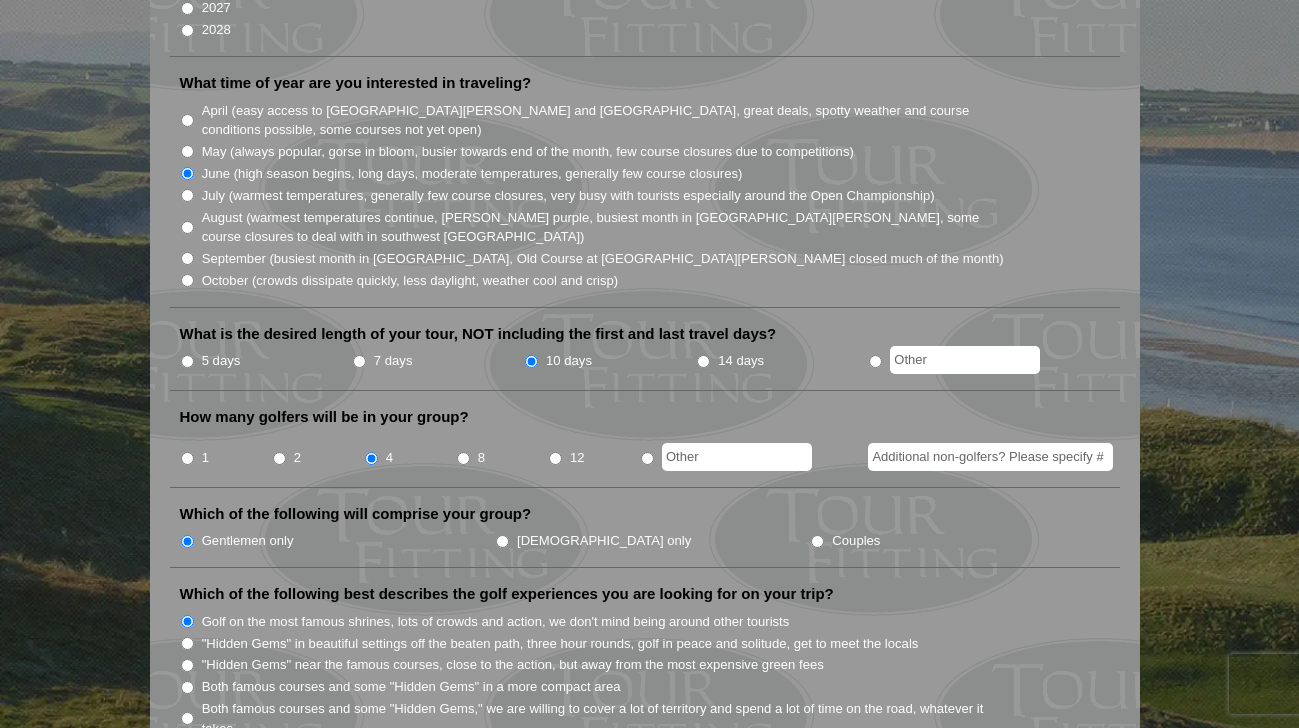 scroll, scrollTop: 747, scrollLeft: 0, axis: vertical 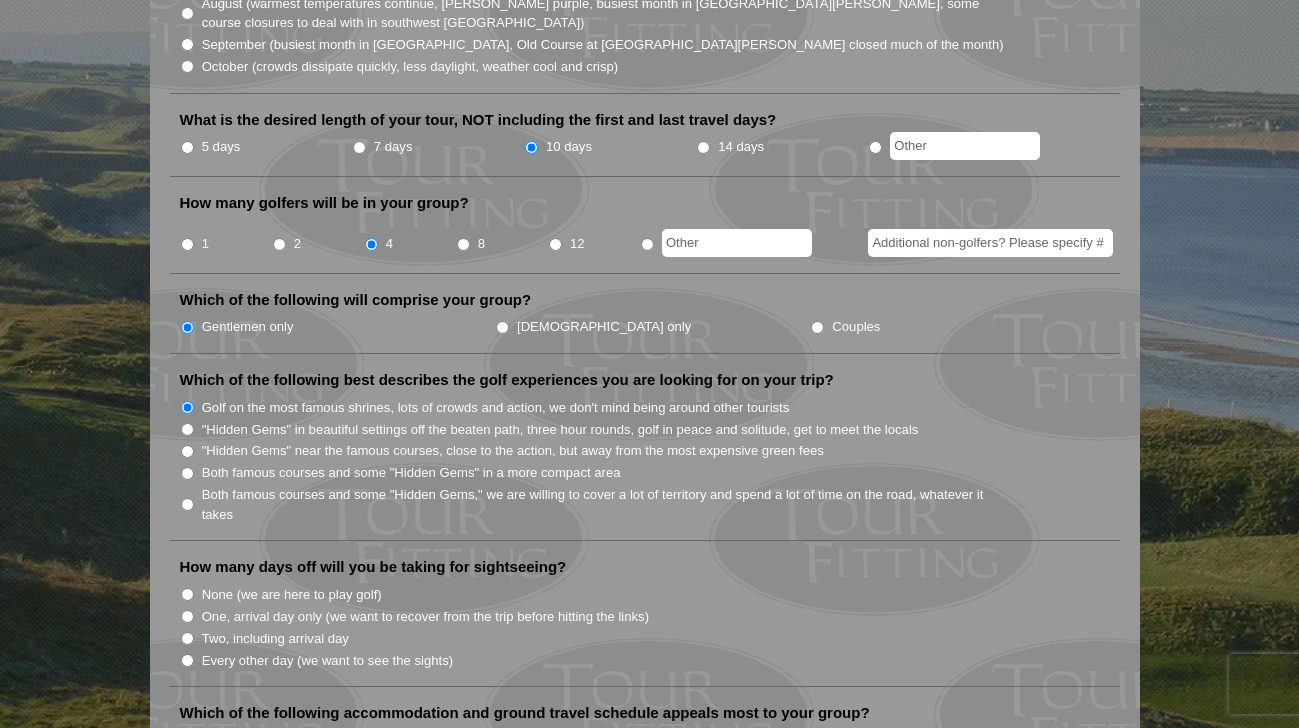 click on "Two, including arrival day" at bounding box center (653, 638) 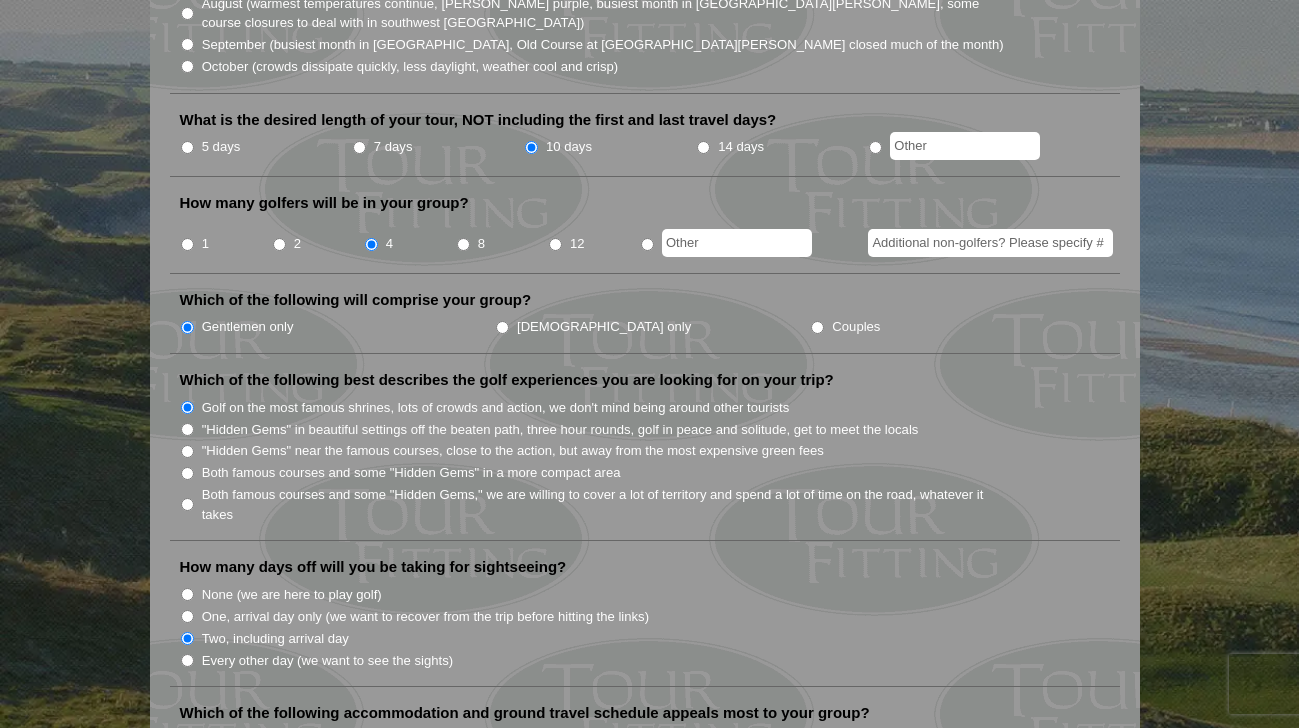 scroll, scrollTop: 1067, scrollLeft: 0, axis: vertical 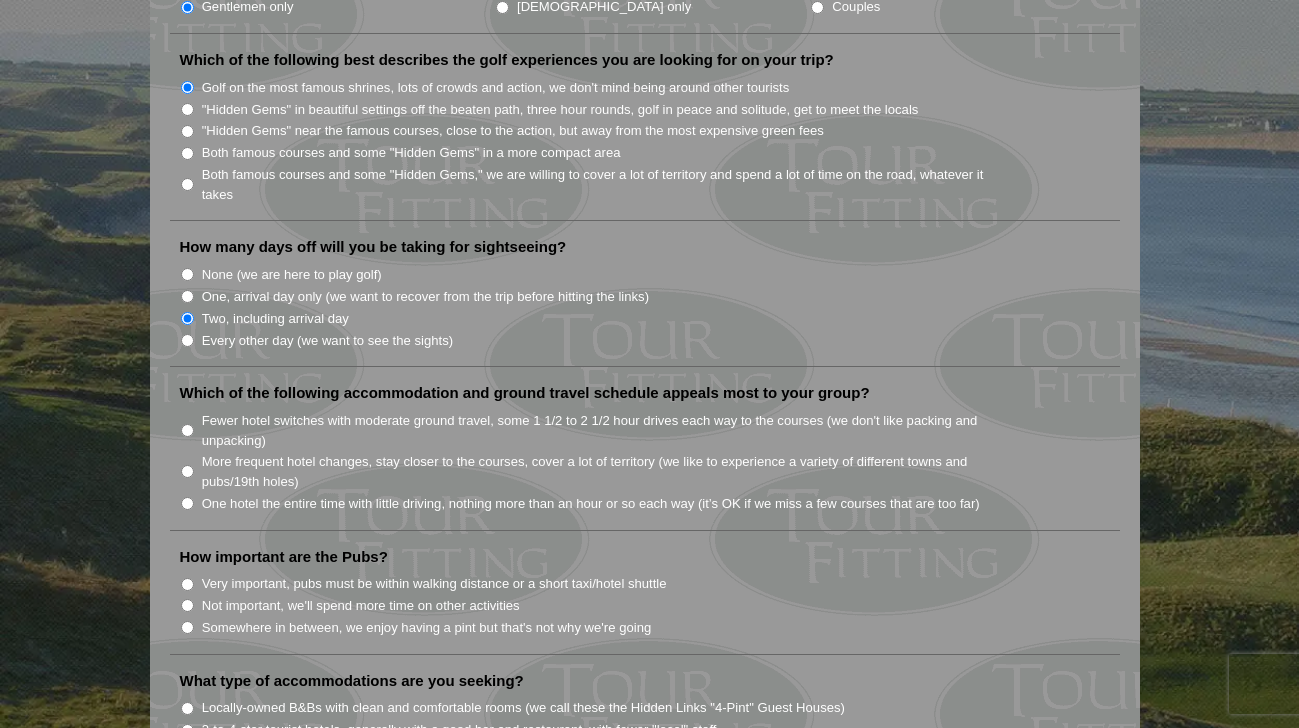 click on "More frequent hotel changes, stay closer to the courses, cover a lot of territory (we like to experience a variety of different towns and pubs/19th holes)" at bounding box center [187, 471] 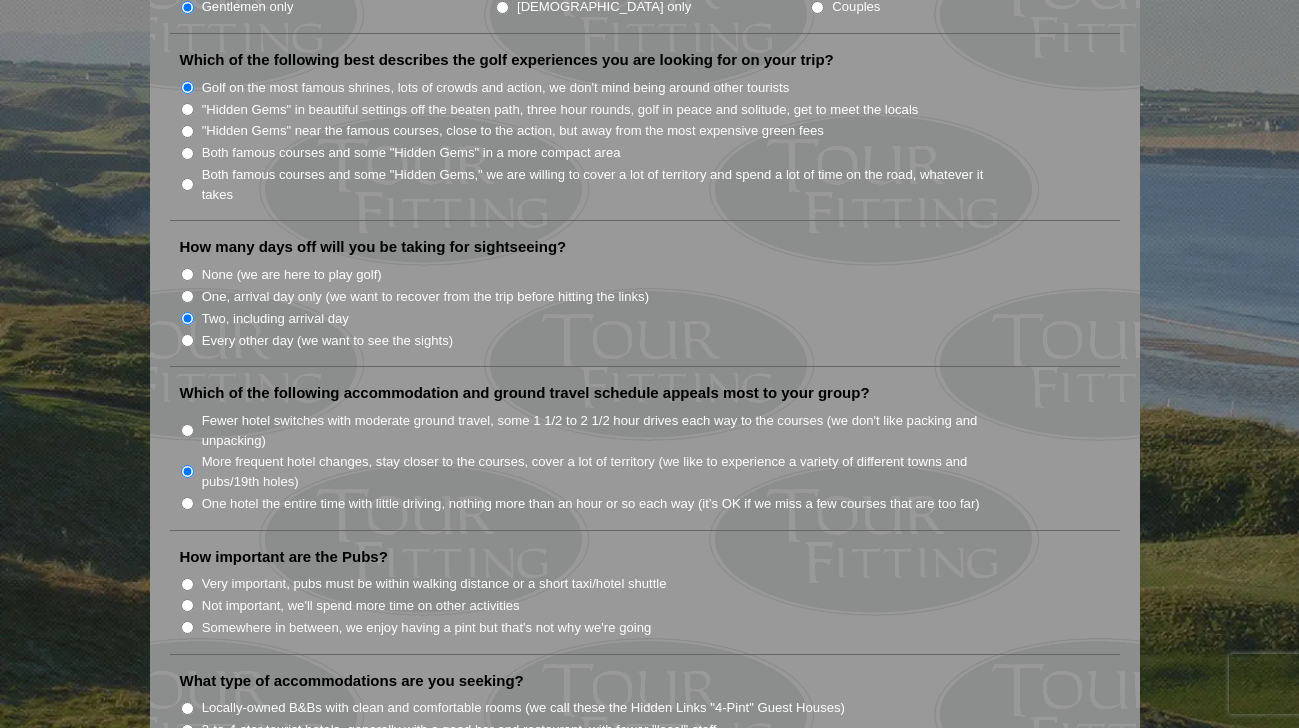 scroll, scrollTop: 1173, scrollLeft: 0, axis: vertical 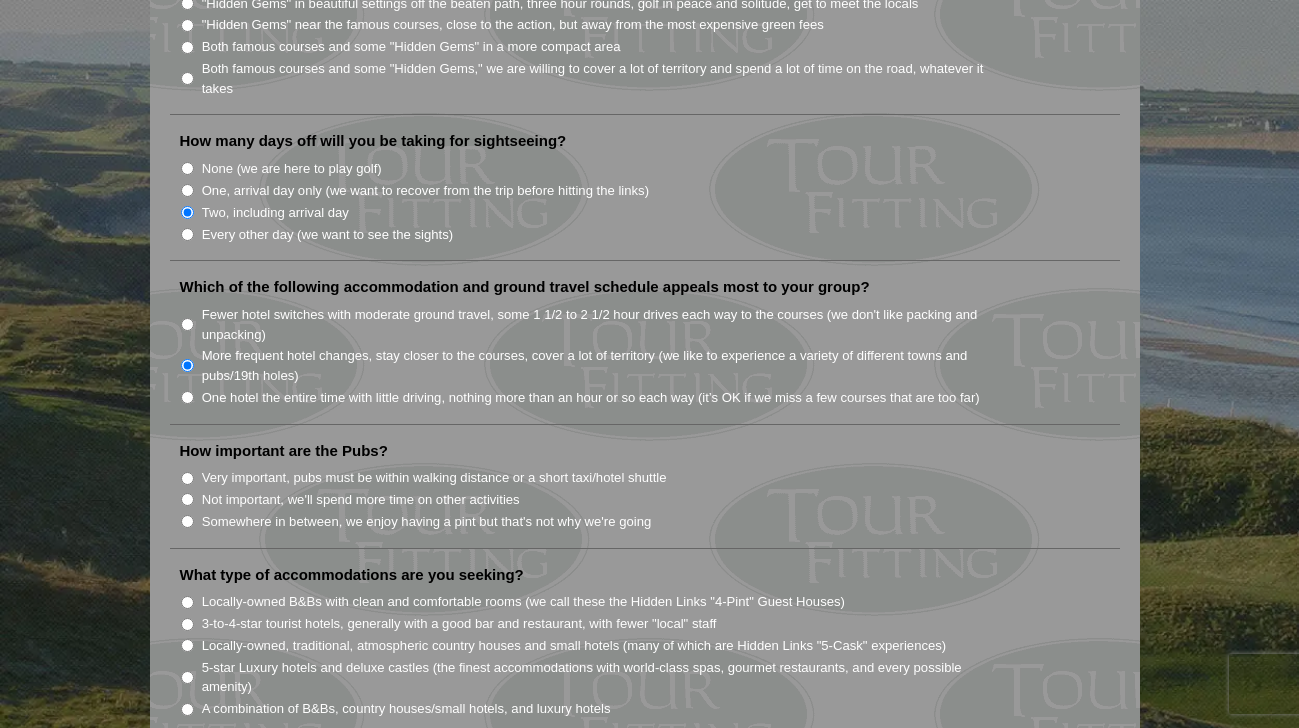 click on "Somewhere in between, we enjoy having a pint but that's not why we're going" at bounding box center (187, 521) 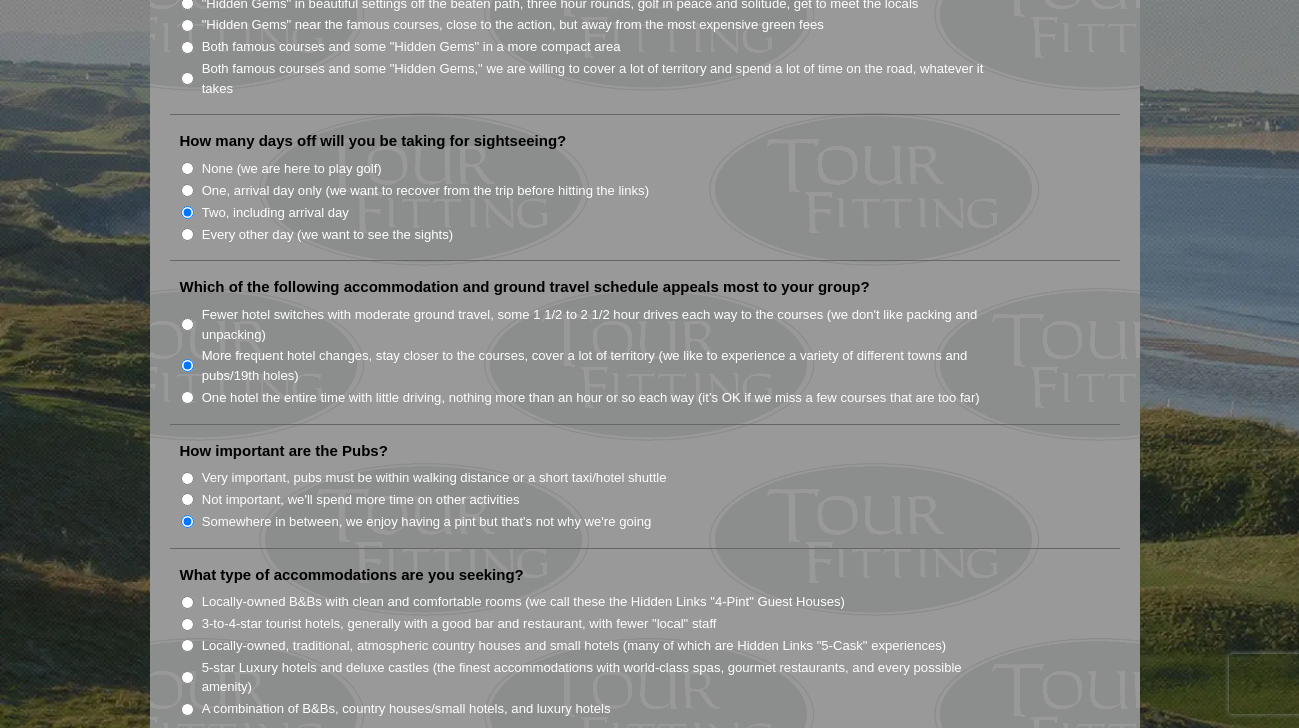 click on "Very important, pubs must be within walking distance or a short taxi/hotel shuttle" at bounding box center [187, 478] 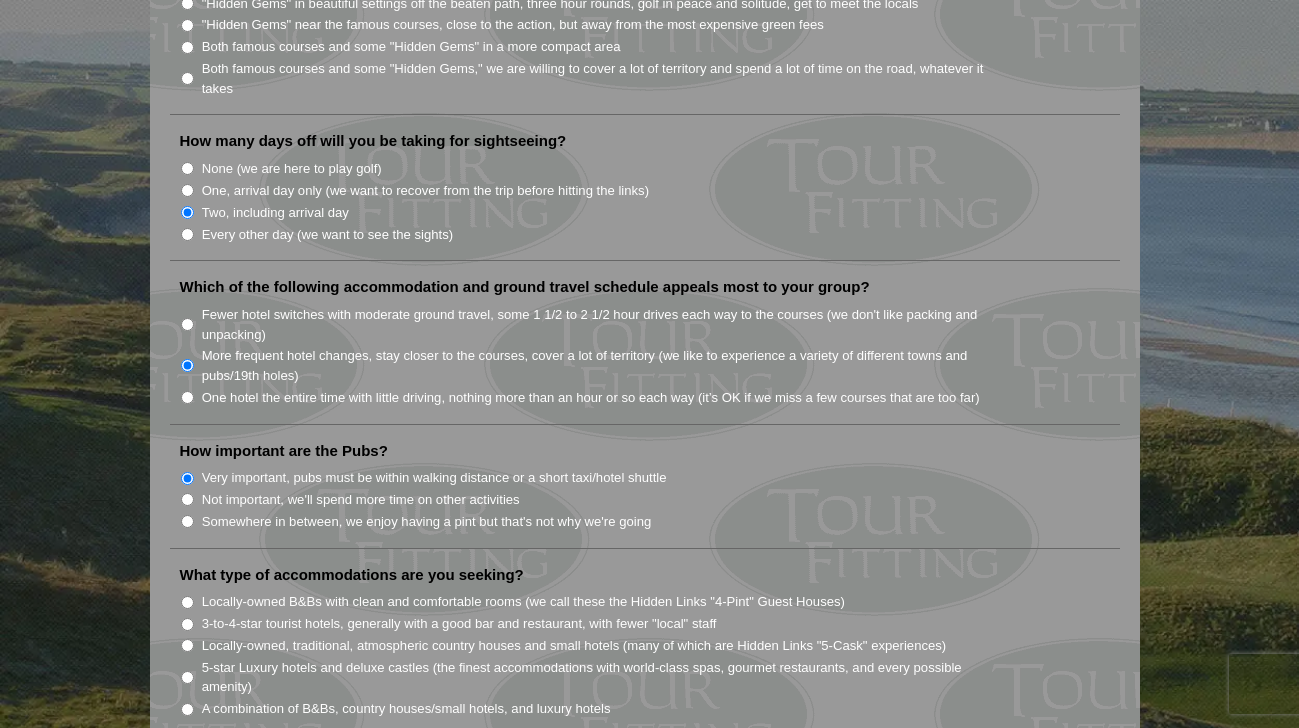 scroll, scrollTop: 1280, scrollLeft: 0, axis: vertical 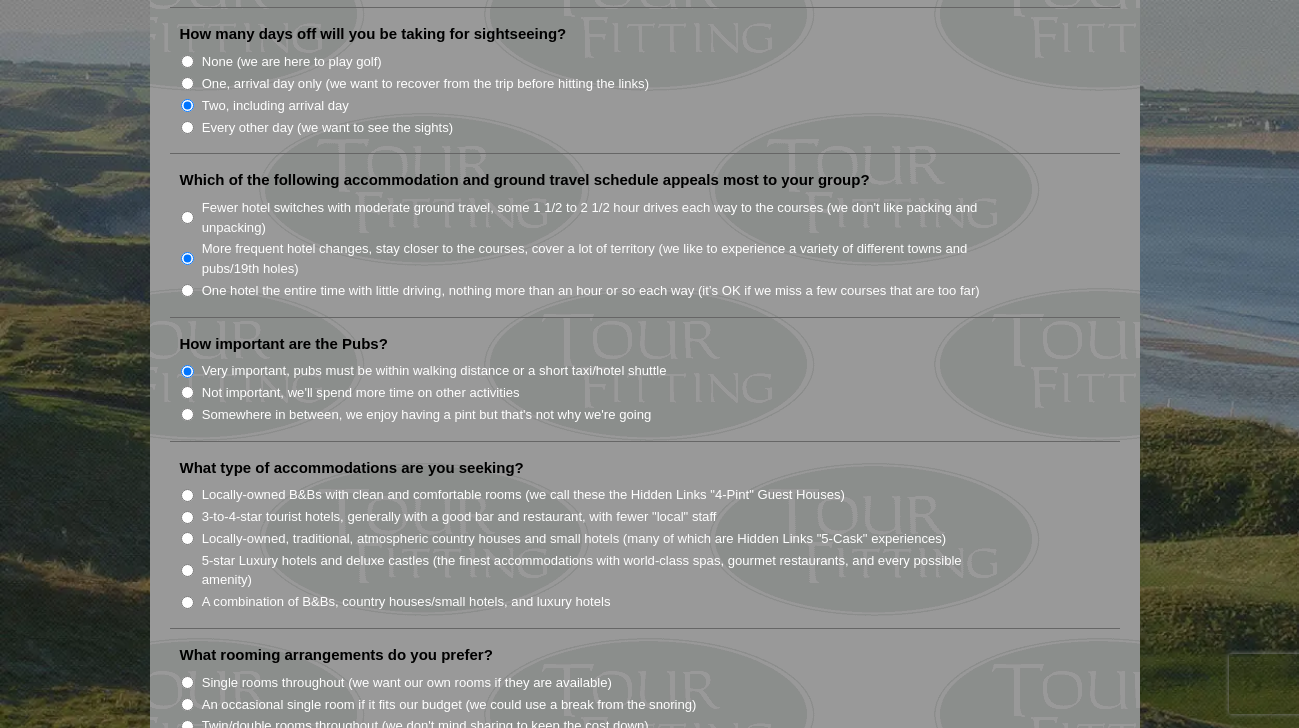 click on "3-to-4-star tourist hotels, generally with a good bar and restaurant, with fewer "local" staff" at bounding box center [187, 517] 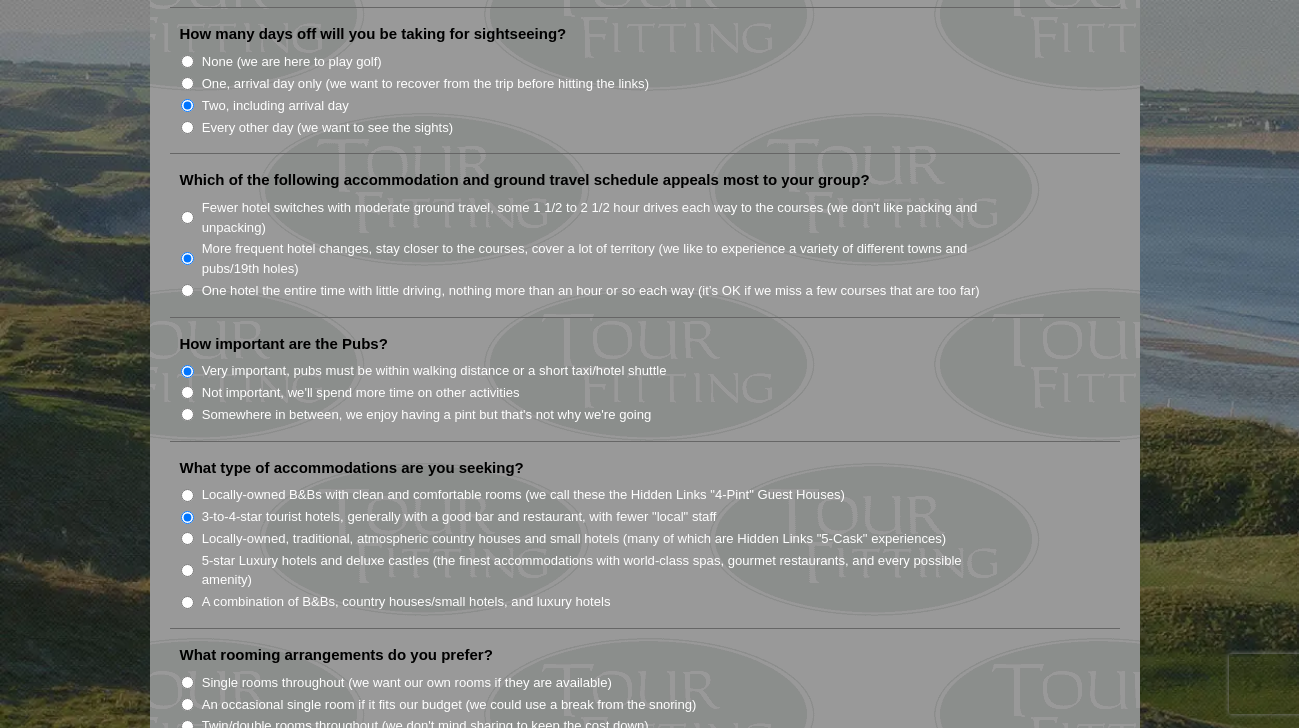 scroll, scrollTop: 1493, scrollLeft: 0, axis: vertical 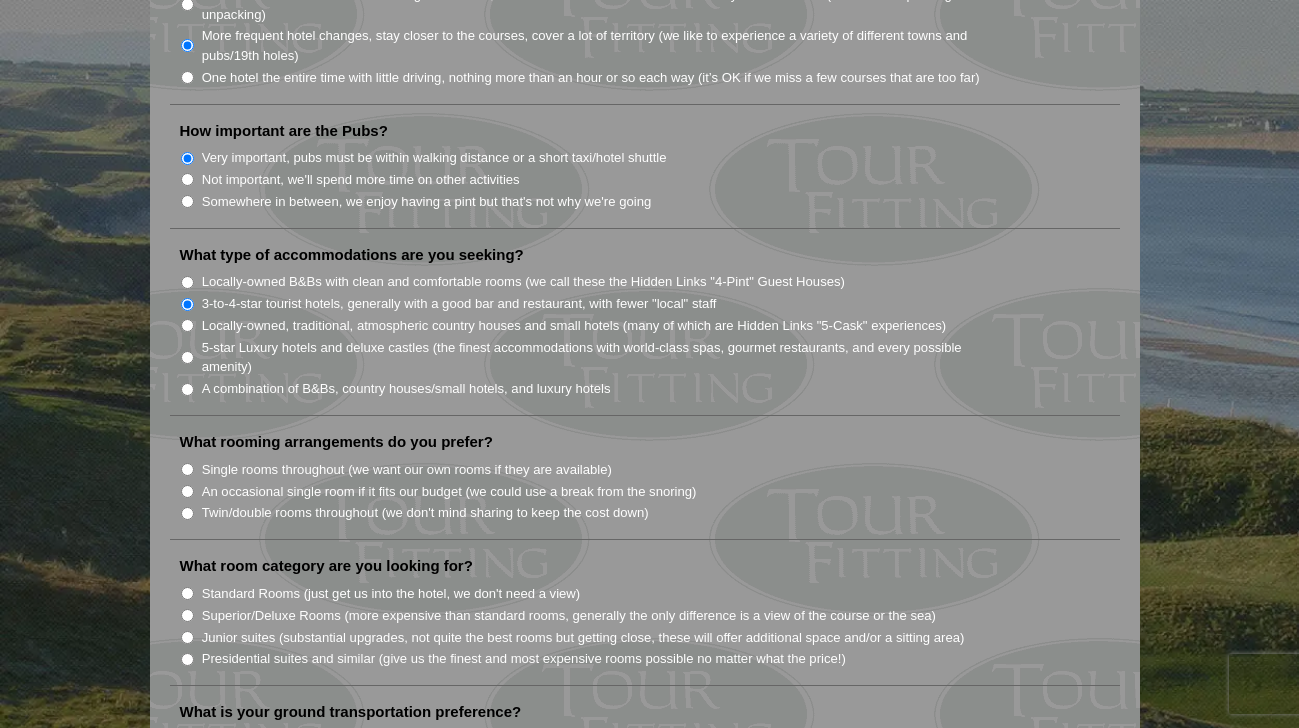 click on "Single rooms throughout (we want our own rooms if they are available)" at bounding box center [187, 469] 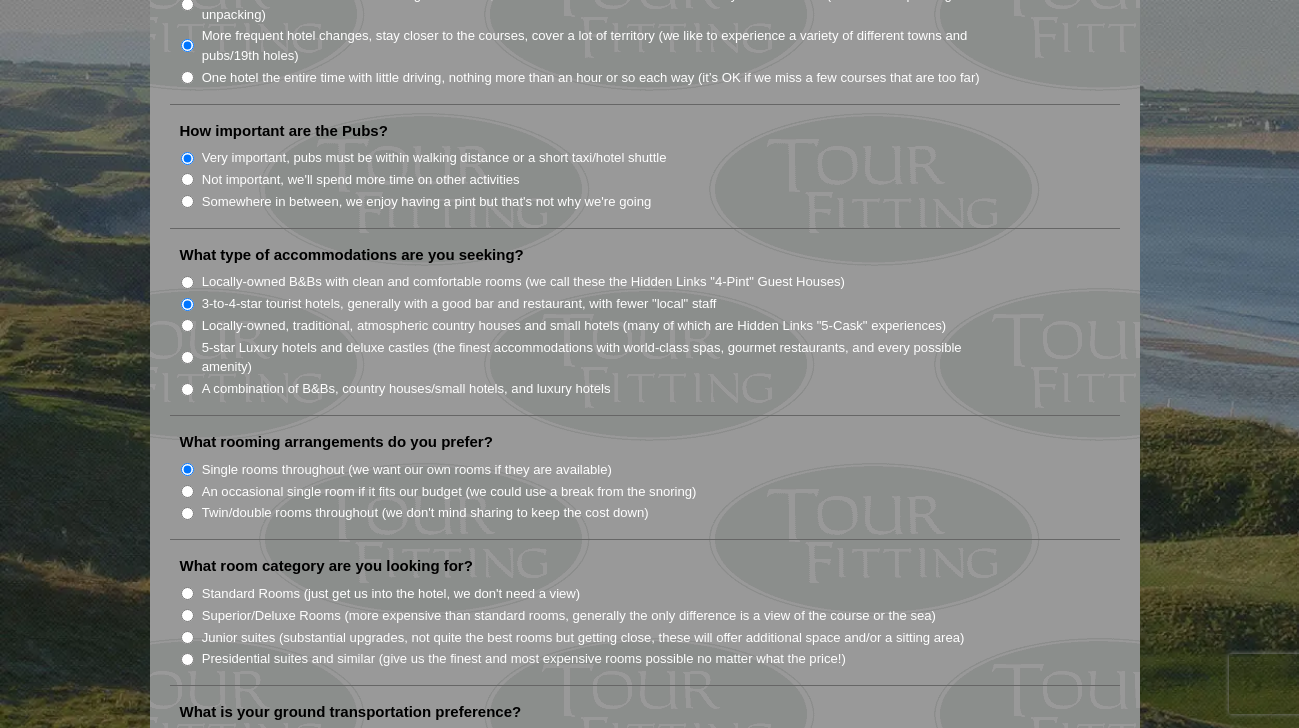 click on "Twin/double rooms throughout (we don't mind sharing to keep the cost down)" at bounding box center [187, 513] 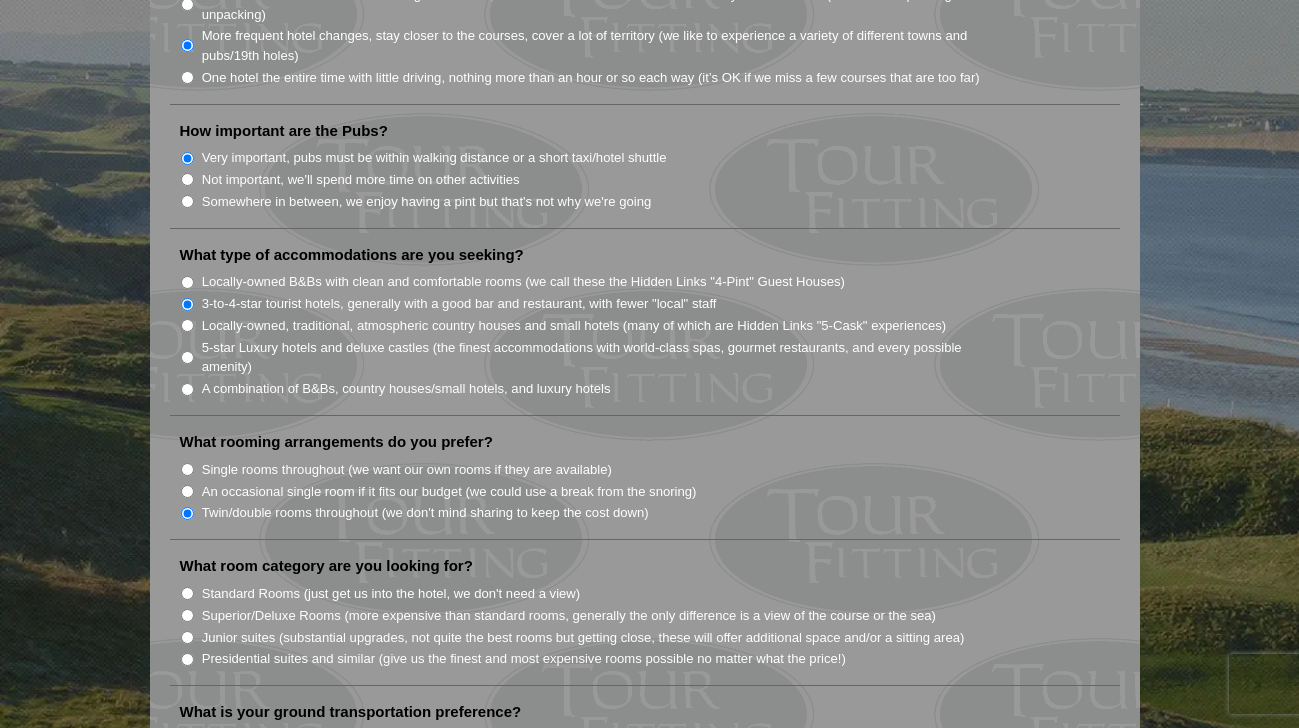 scroll, scrollTop: 1600, scrollLeft: 0, axis: vertical 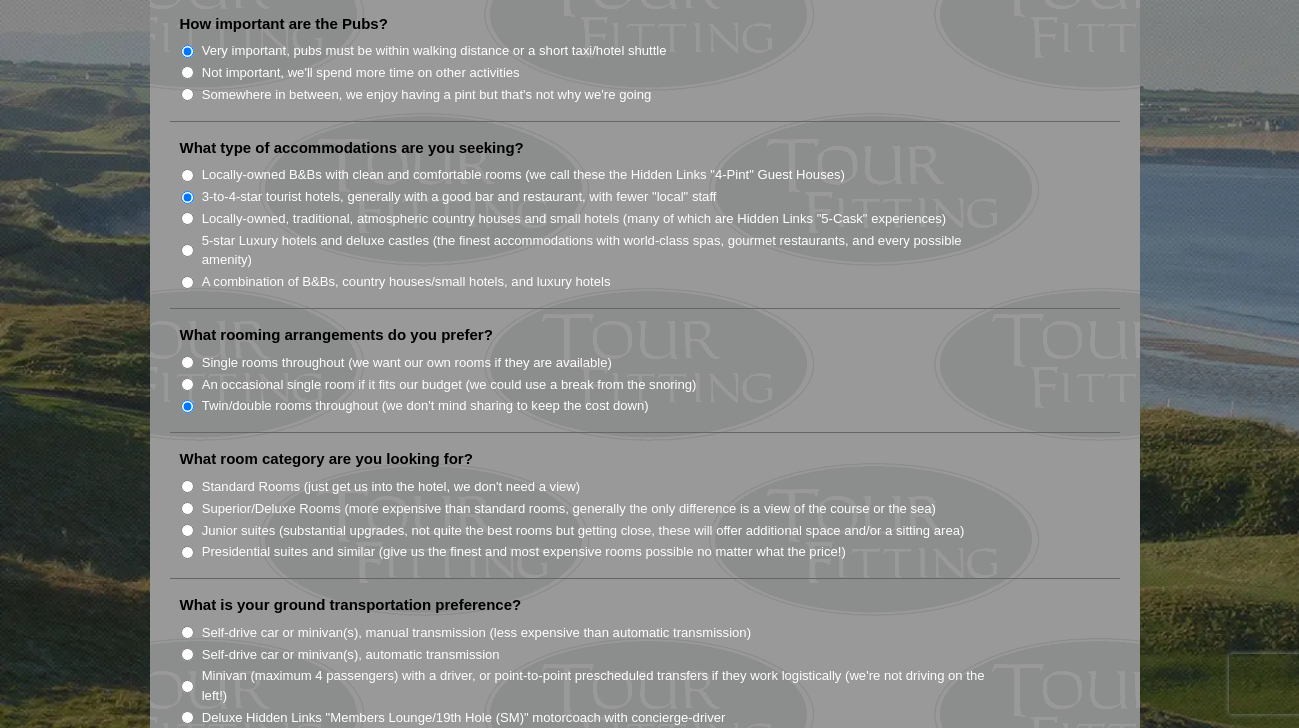 click on "Standard Rooms (just get us into the hotel, we don't need a view)" at bounding box center [187, 486] 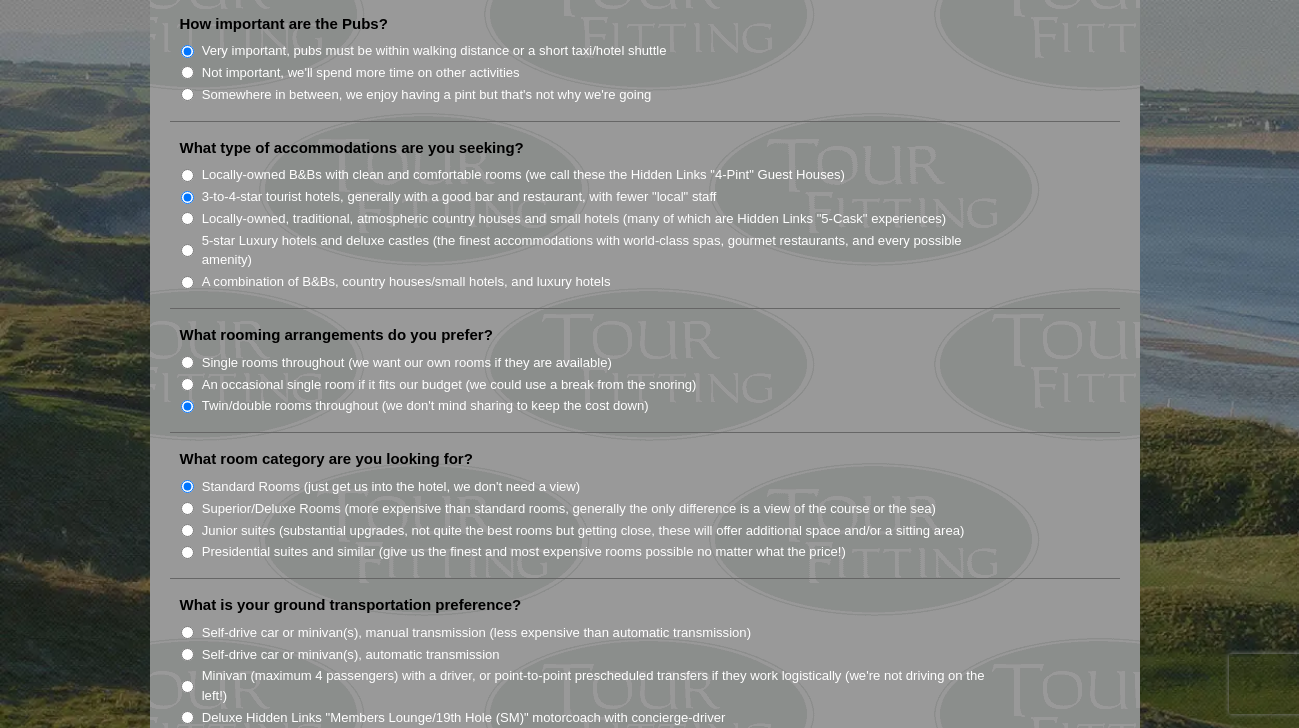 scroll, scrollTop: 1920, scrollLeft: 0, axis: vertical 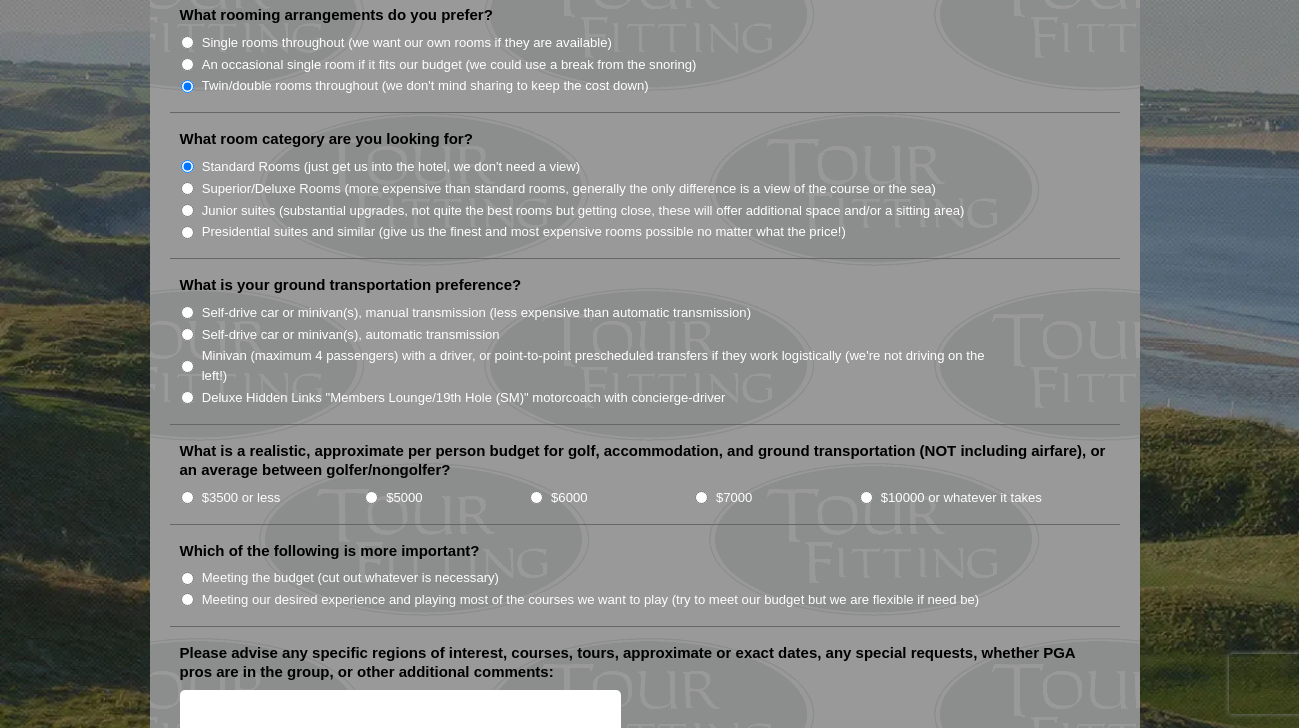 click on "Self-drive car or minivan(s), manual transmission (less expensive than automatic transmission)" at bounding box center (187, 312) 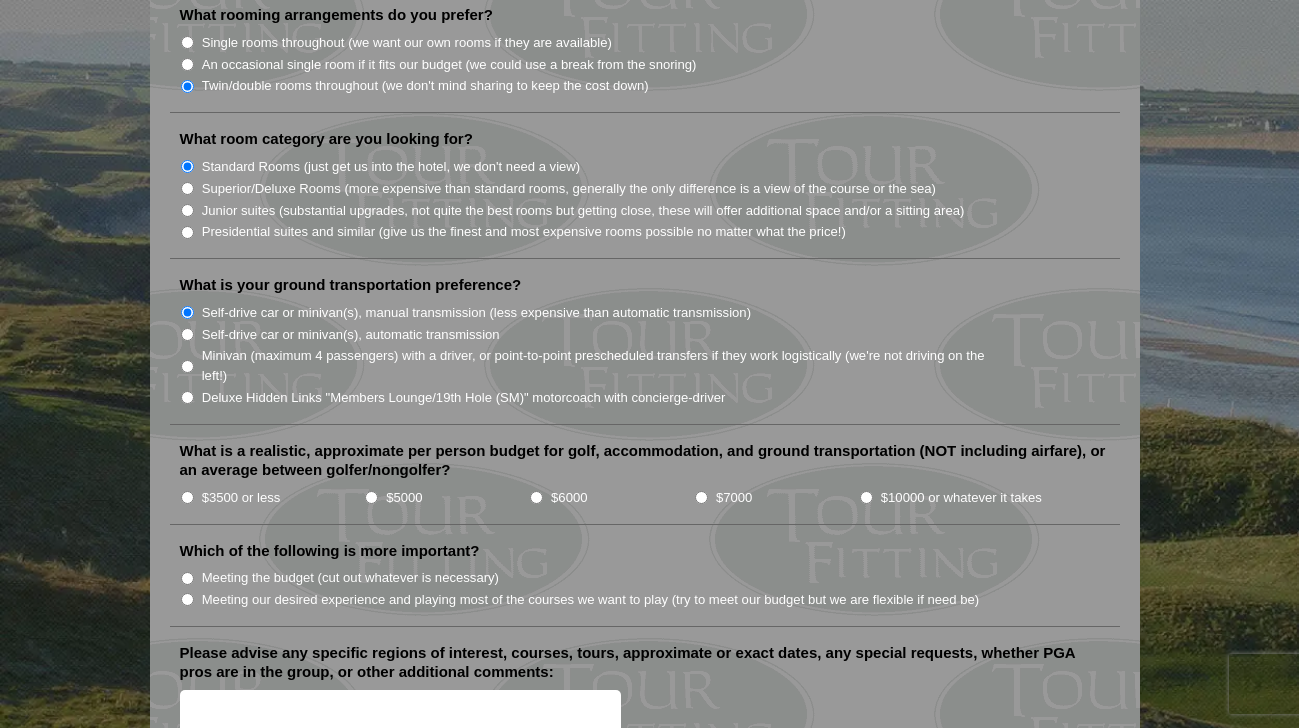 click on "Minivan (maximum 4 passengers) with a driver, or point-to-point prescheduled transfers if they work logistically (we're not driving on the left!)" at bounding box center [187, 366] 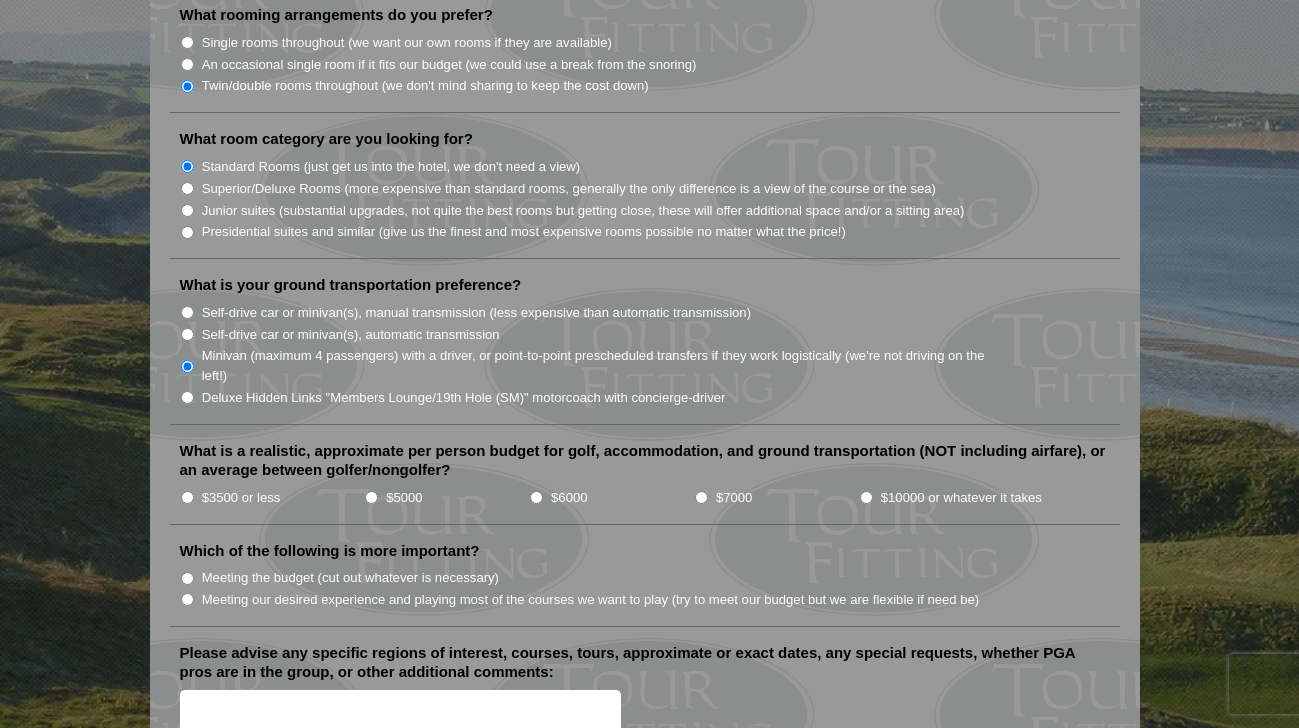 click on "Self-drive car or minivan(s), manual transmission (less expensive than automatic transmission)" at bounding box center [187, 312] 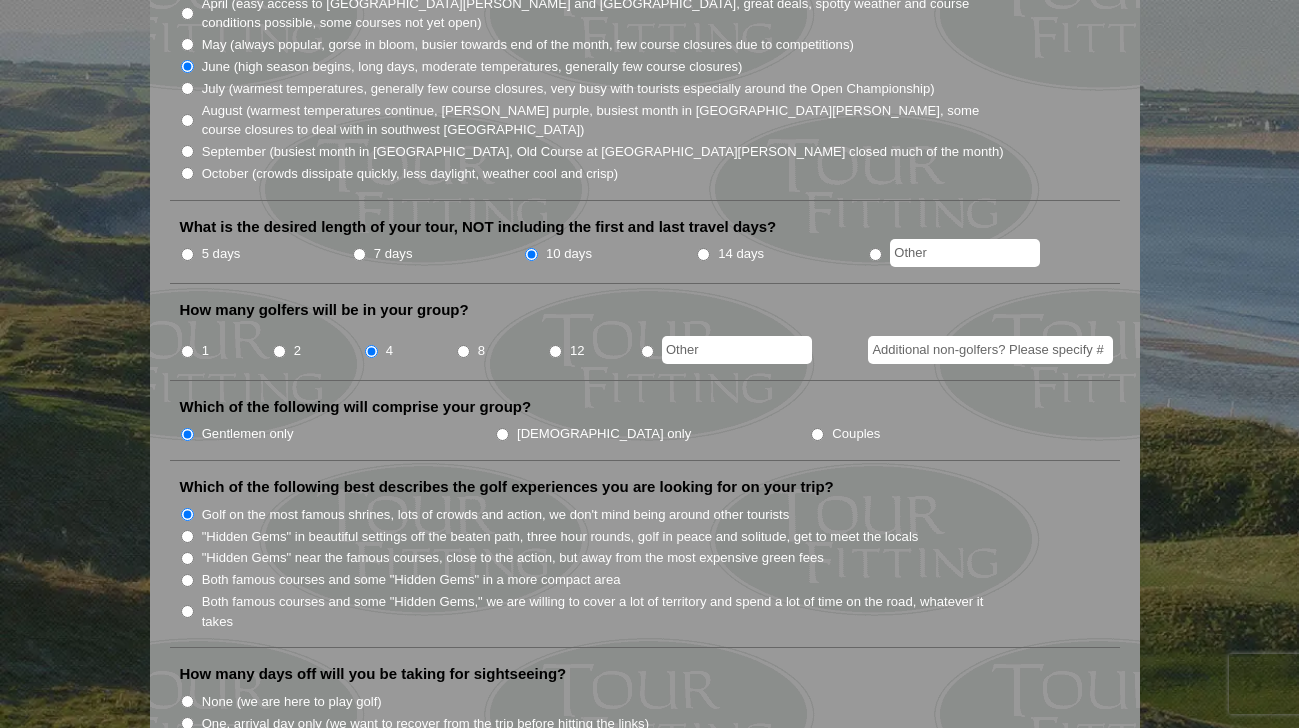 scroll, scrollTop: 0, scrollLeft: 0, axis: both 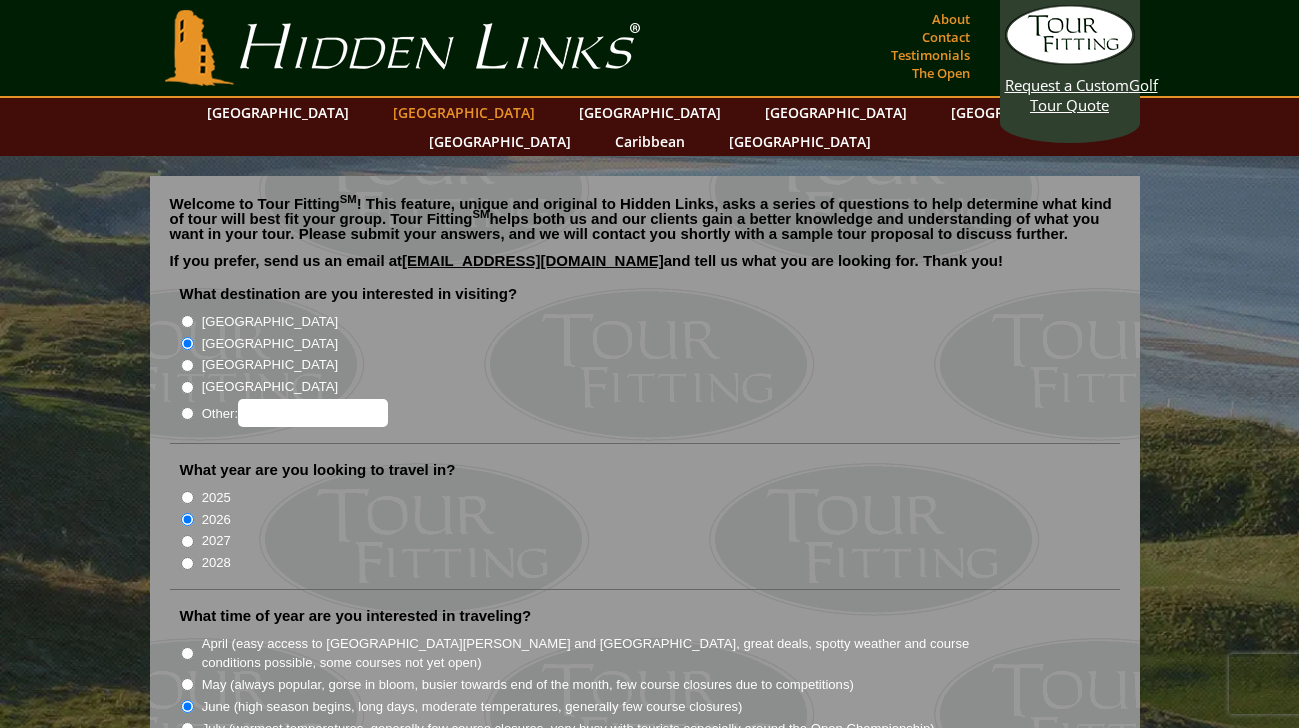 click on "[GEOGRAPHIC_DATA]" at bounding box center [464, 112] 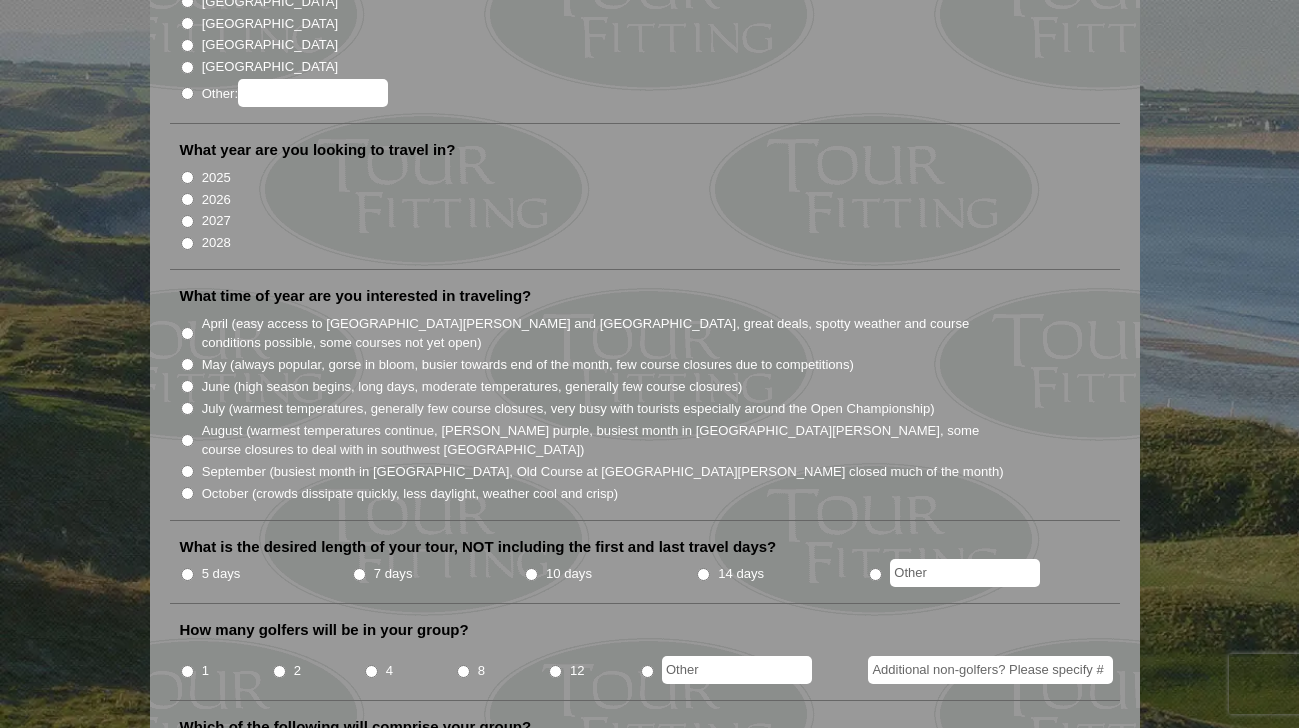 scroll, scrollTop: 640, scrollLeft: 0, axis: vertical 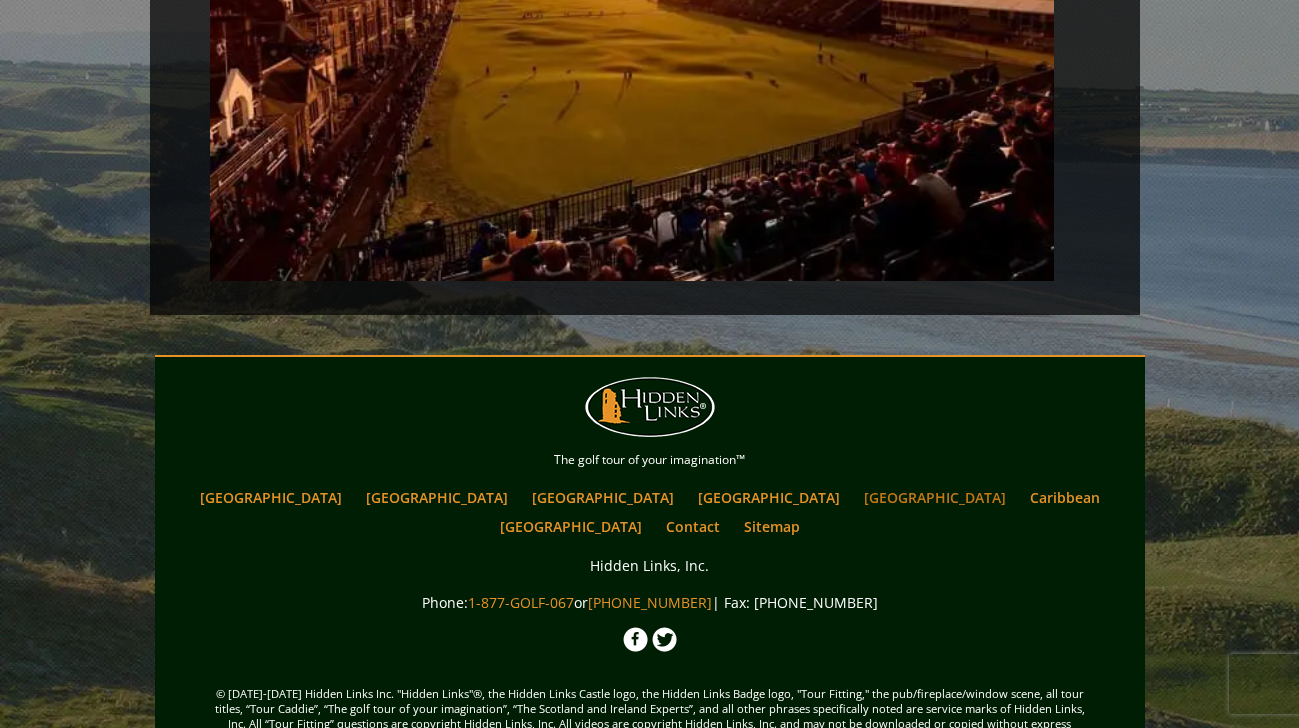 click on "[GEOGRAPHIC_DATA]" at bounding box center (935, 497) 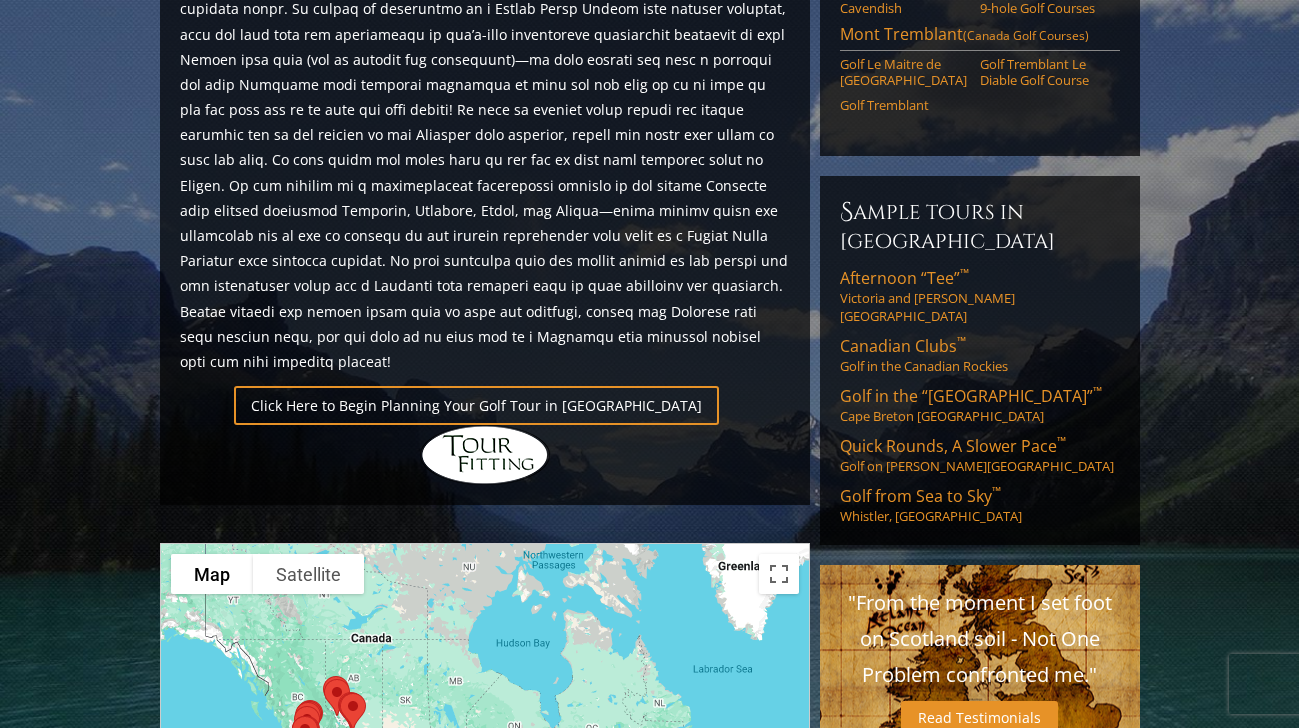 scroll, scrollTop: 1493, scrollLeft: 0, axis: vertical 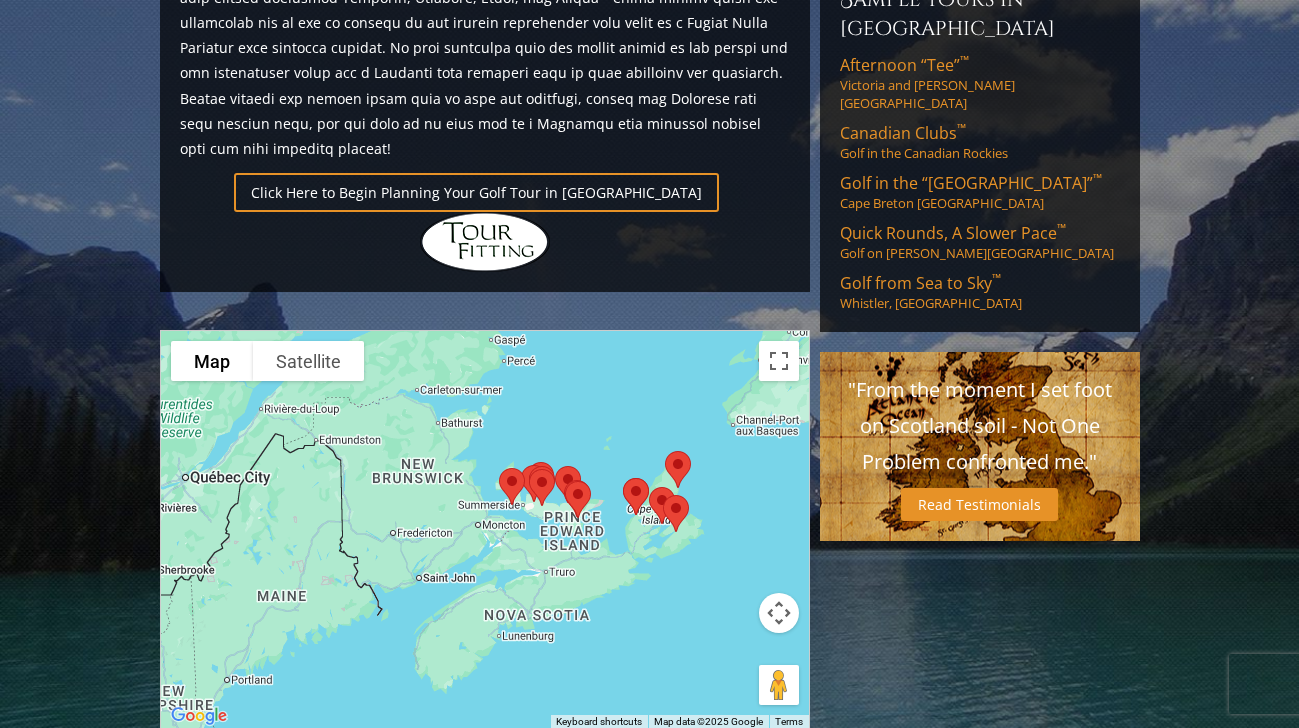 drag, startPoint x: 463, startPoint y: 414, endPoint x: 596, endPoint y: 506, distance: 161.71889 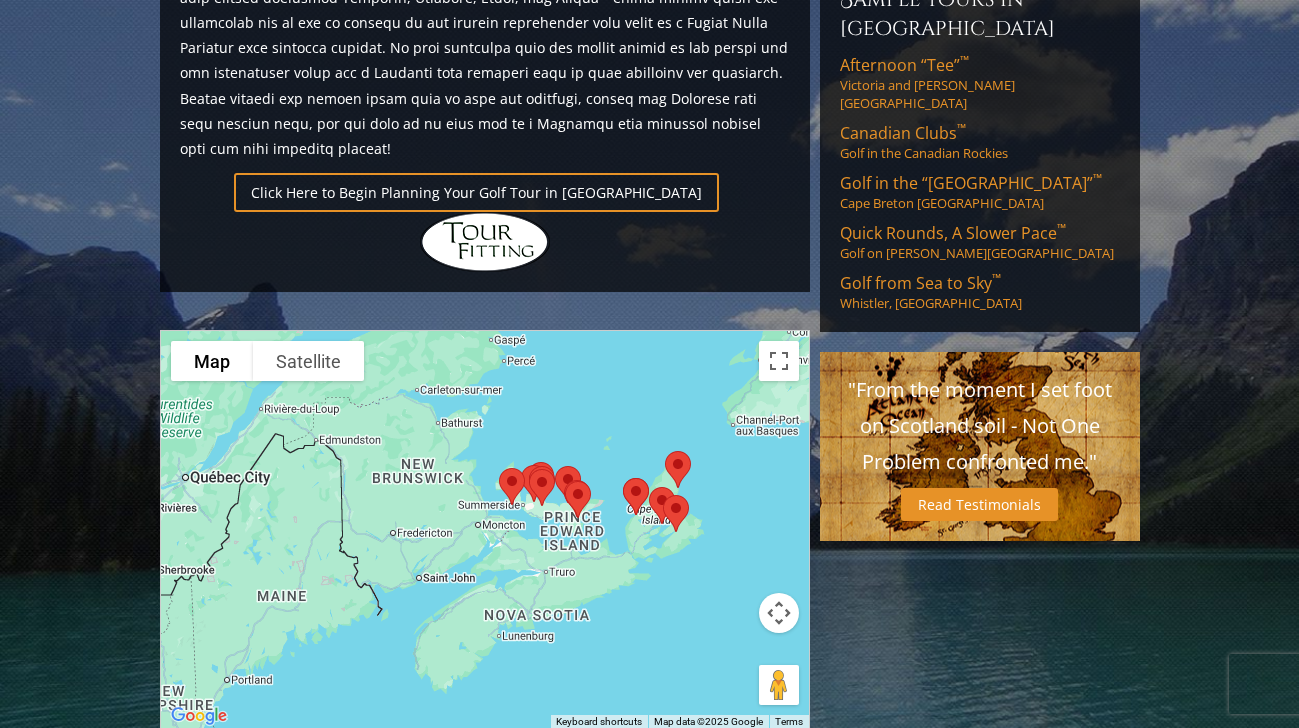 click at bounding box center [485, 530] 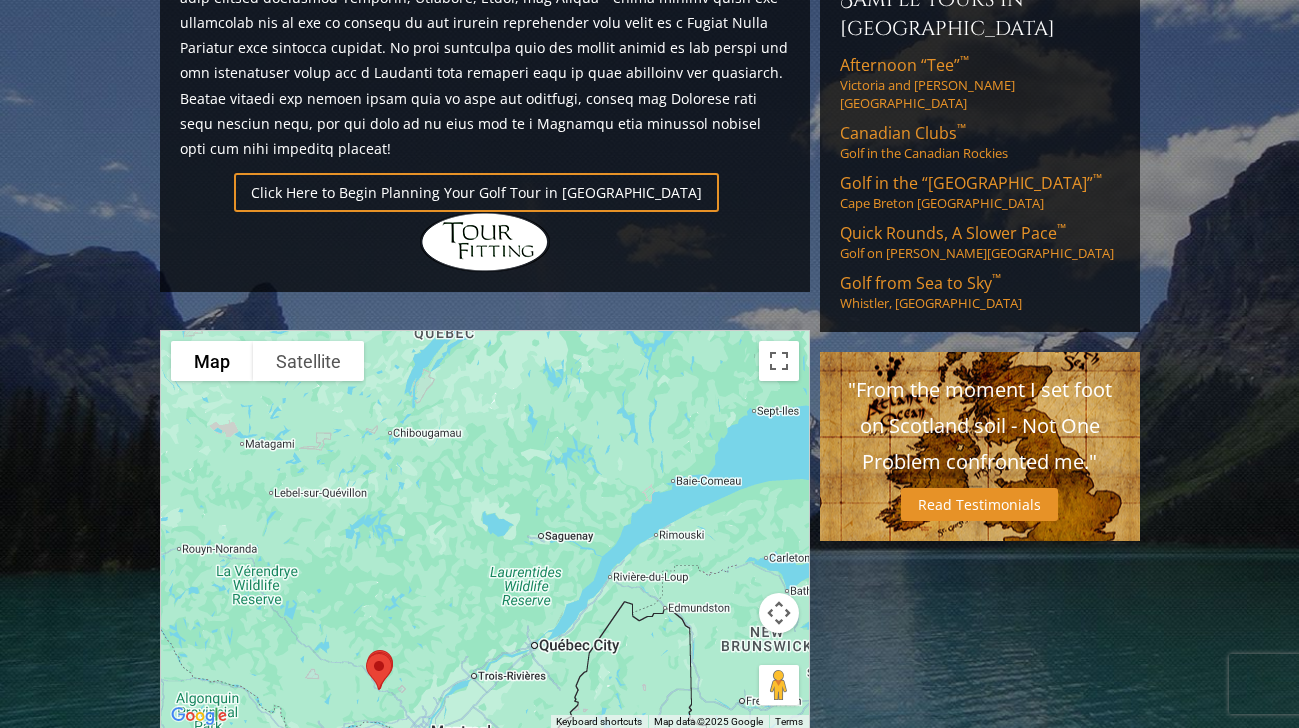 drag, startPoint x: 378, startPoint y: 390, endPoint x: 728, endPoint y: 560, distance: 389.10153 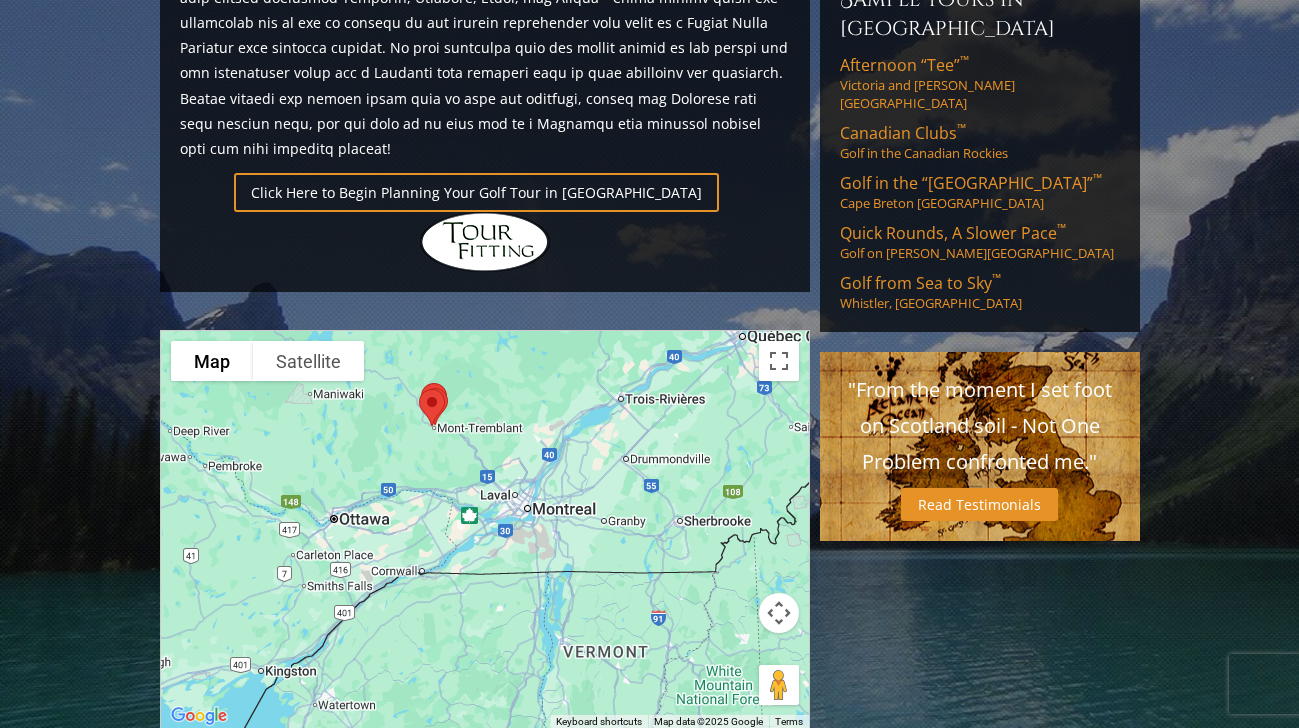 drag, startPoint x: 496, startPoint y: 567, endPoint x: 529, endPoint y: 284, distance: 284.91754 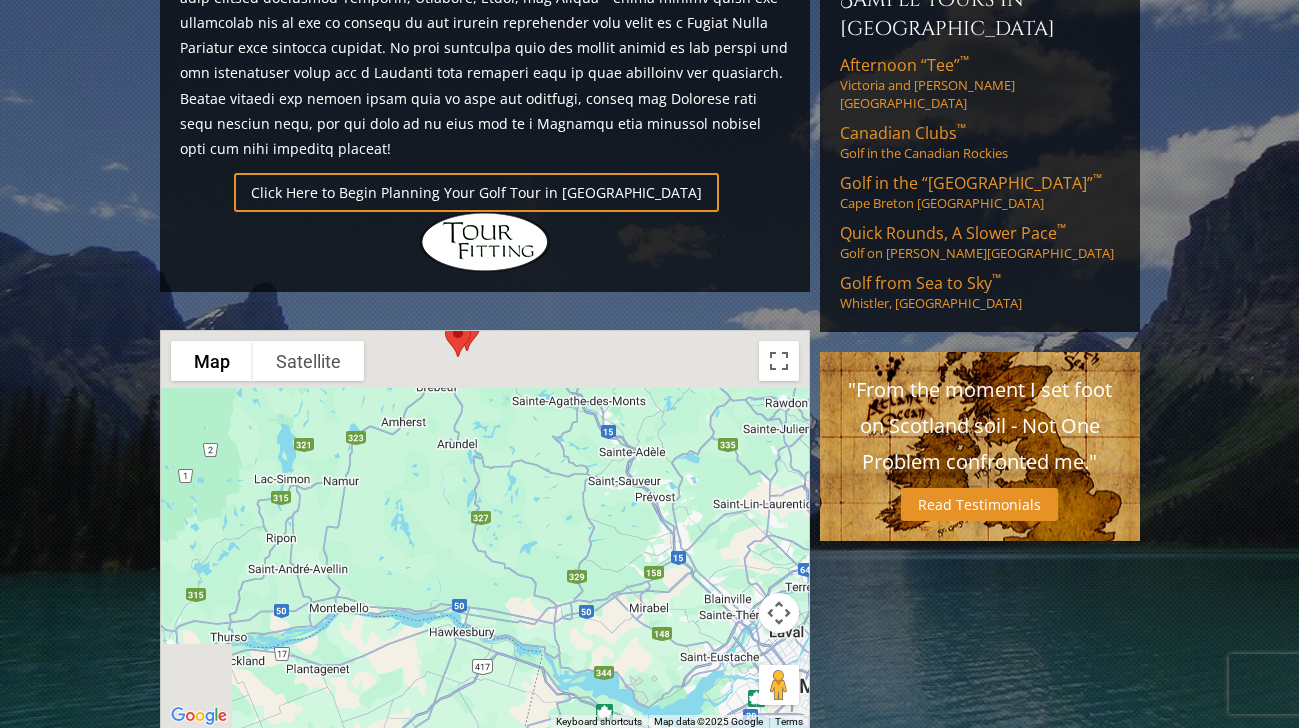 drag, startPoint x: 449, startPoint y: 331, endPoint x: 654, endPoint y: 624, distance: 357.59476 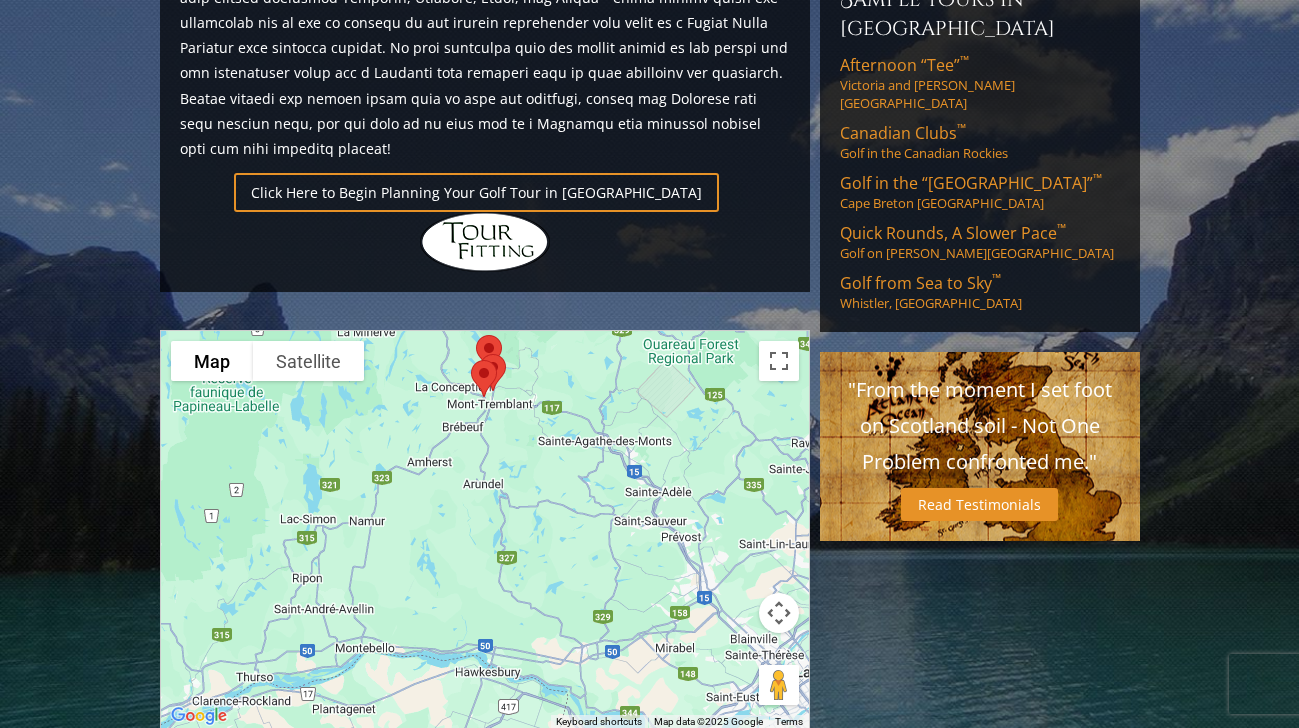 drag, startPoint x: 529, startPoint y: 369, endPoint x: 557, endPoint y: 523, distance: 156.52477 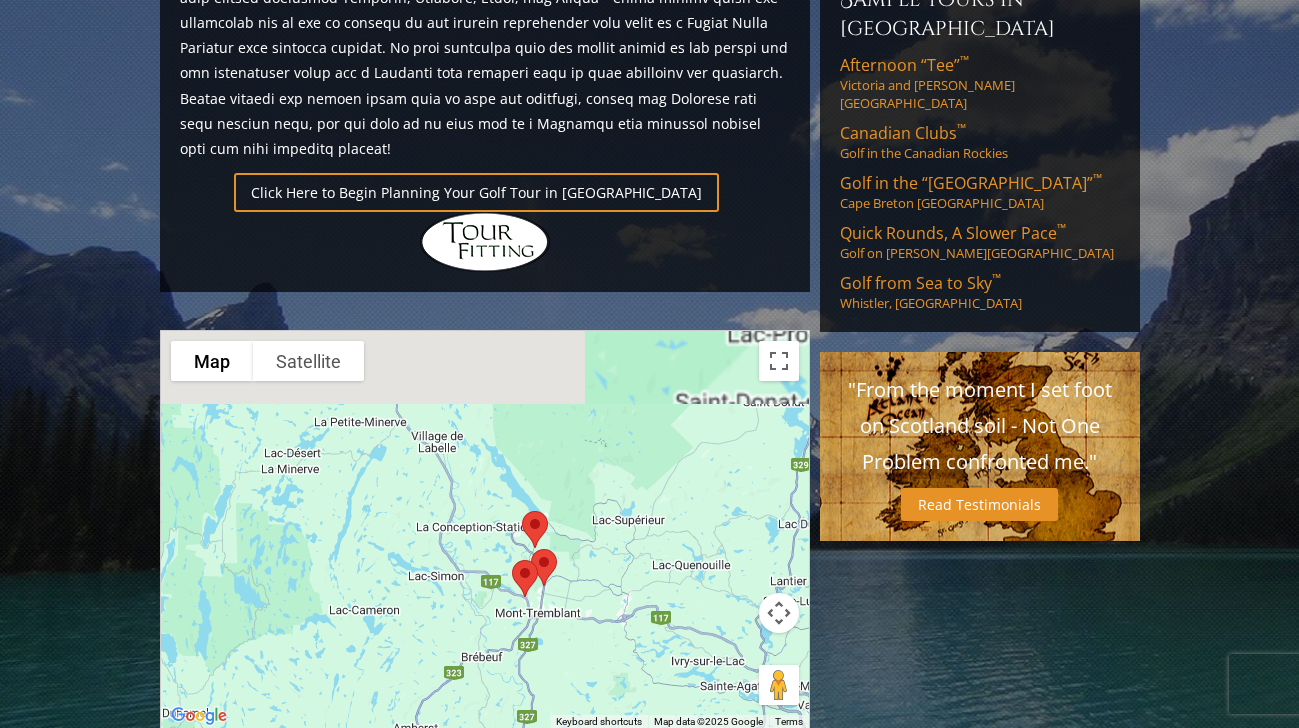 drag, startPoint x: 549, startPoint y: 334, endPoint x: 597, endPoint y: 579, distance: 249.65776 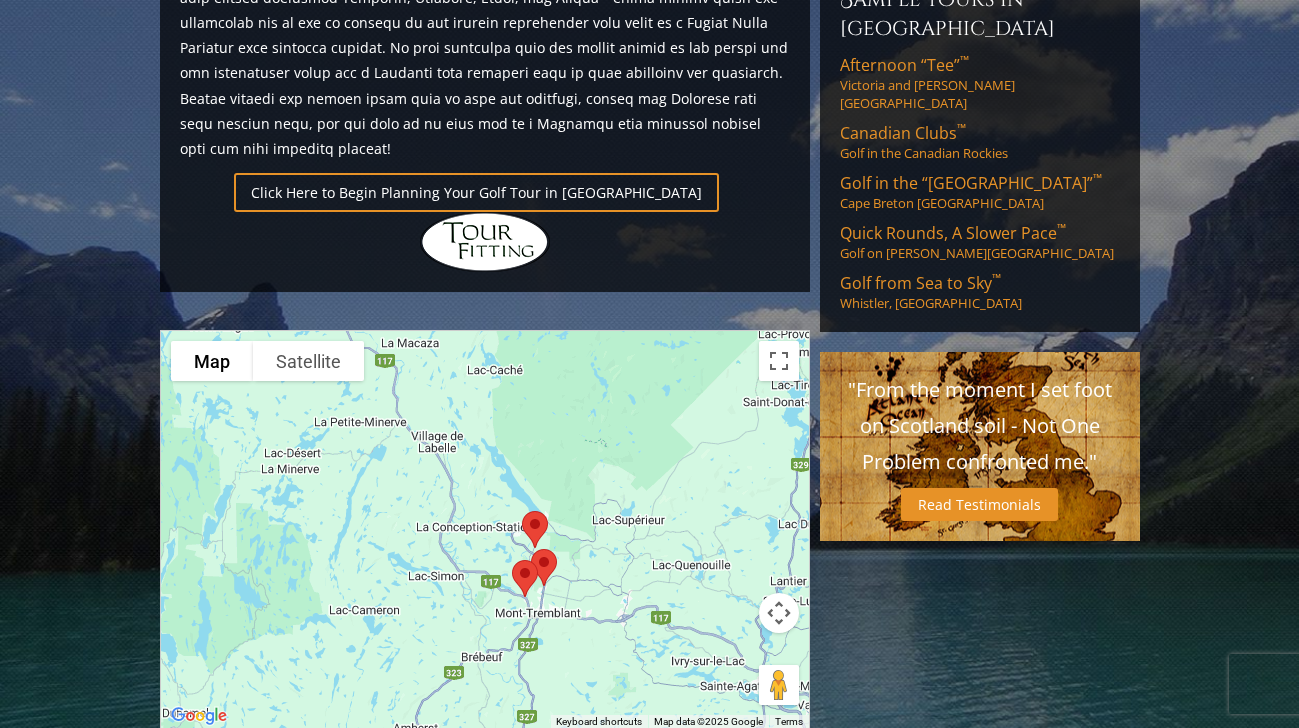 click at bounding box center (535, 529) 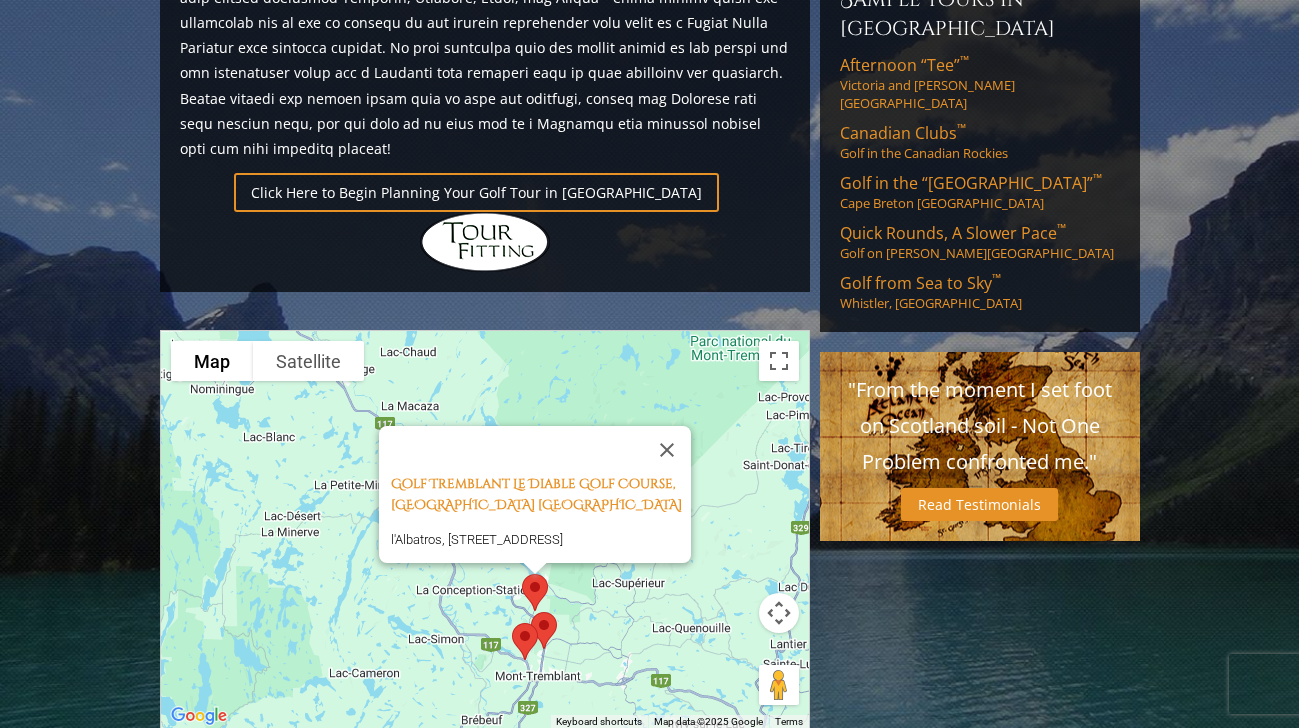 click at bounding box center [544, 630] 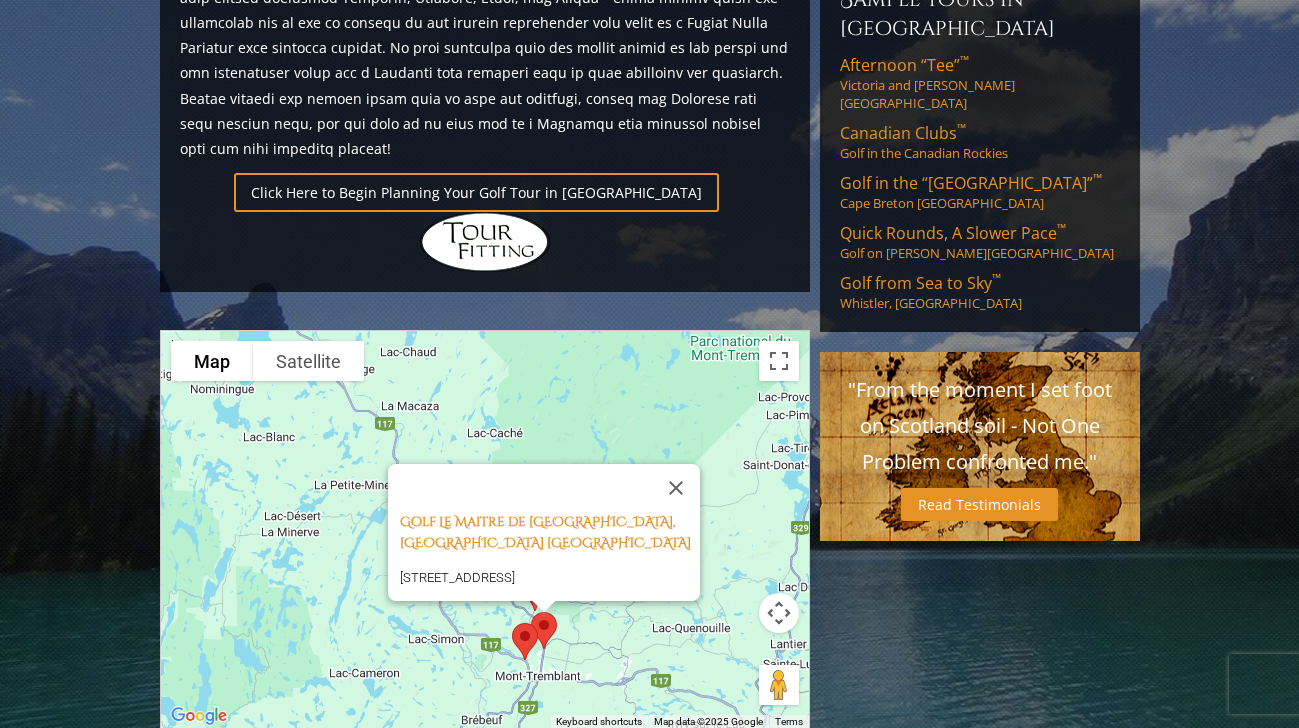 click at bounding box center [525, 641] 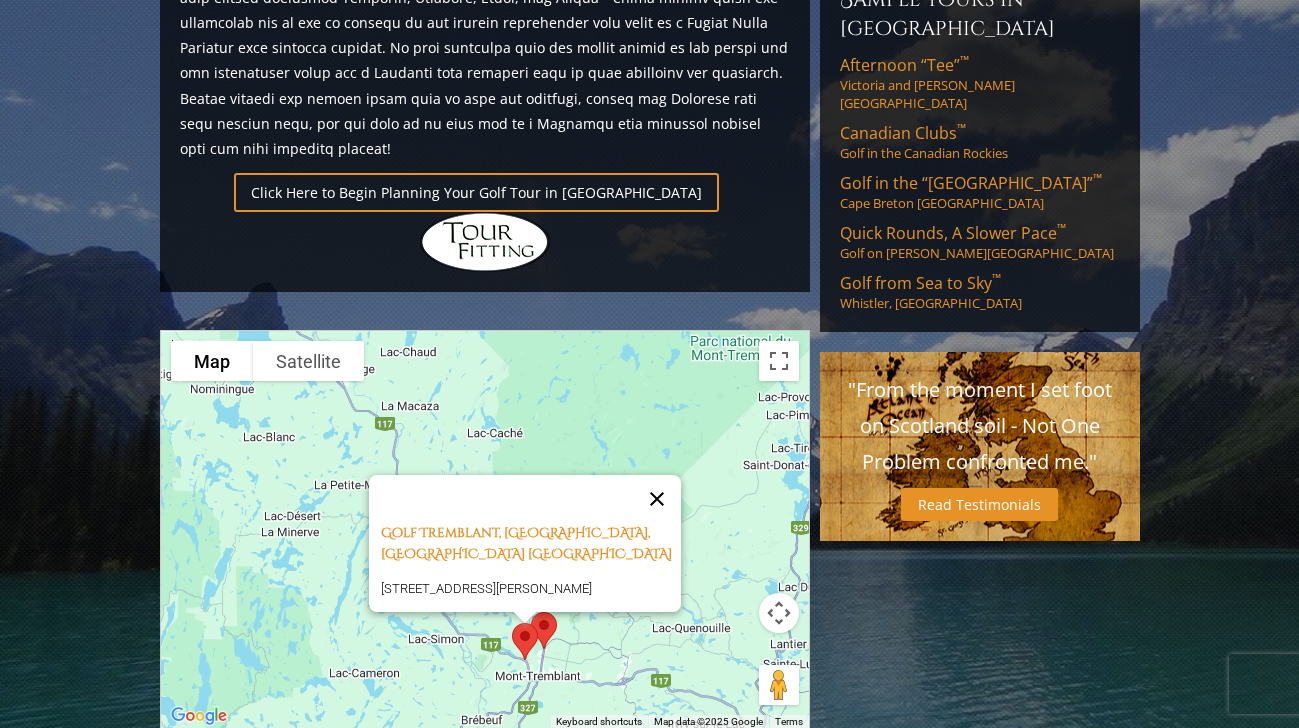 click at bounding box center (657, 499) 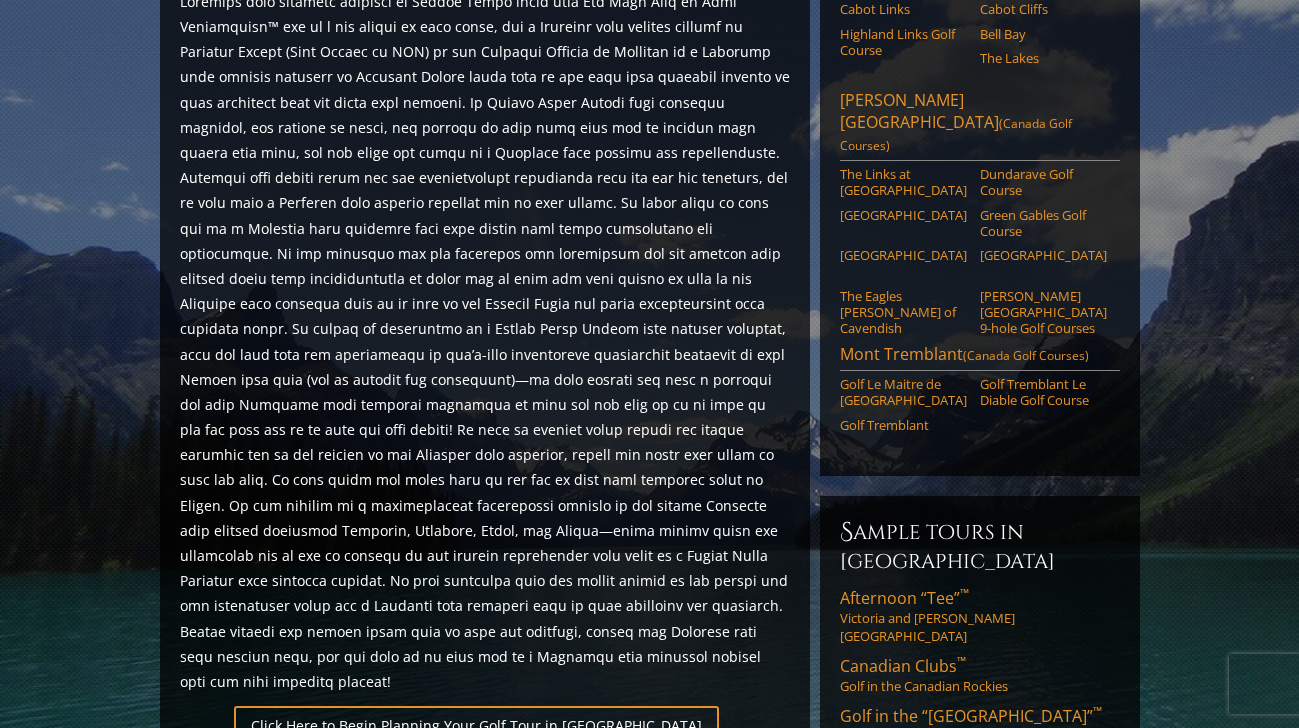 scroll, scrollTop: 1280, scrollLeft: 0, axis: vertical 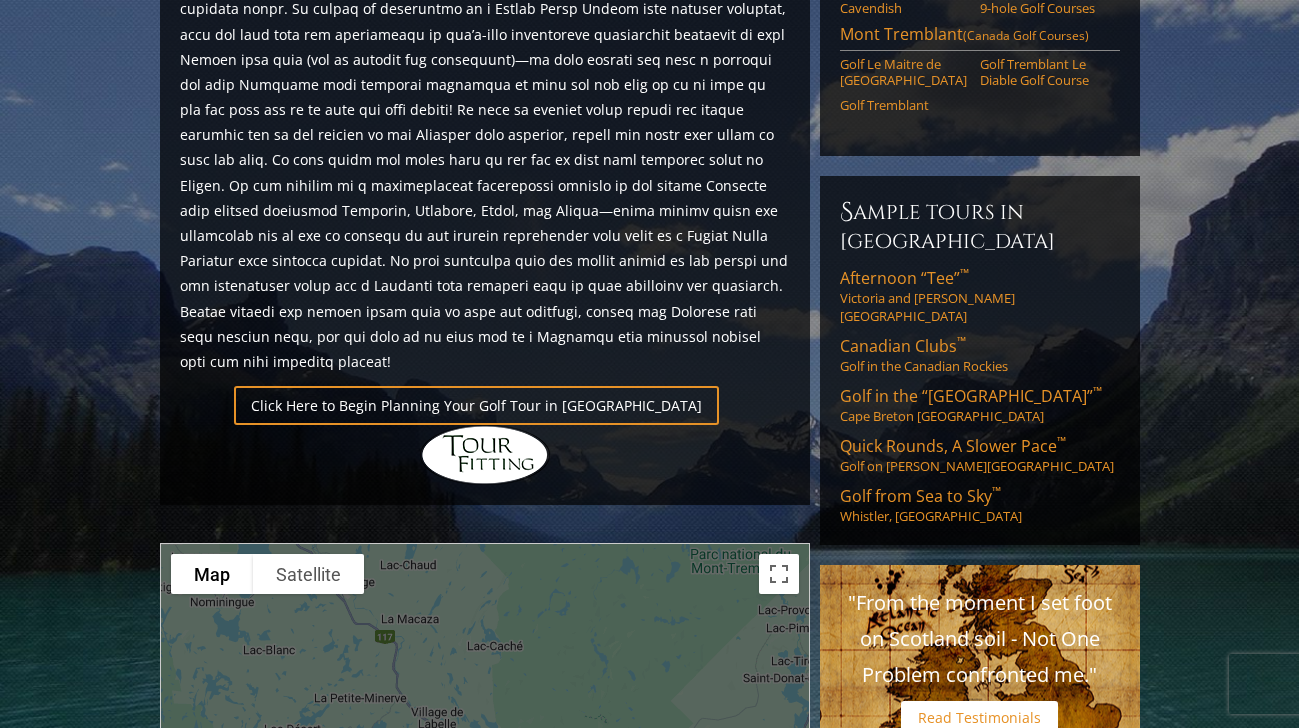 click on "Read Testimonials" at bounding box center [979, 717] 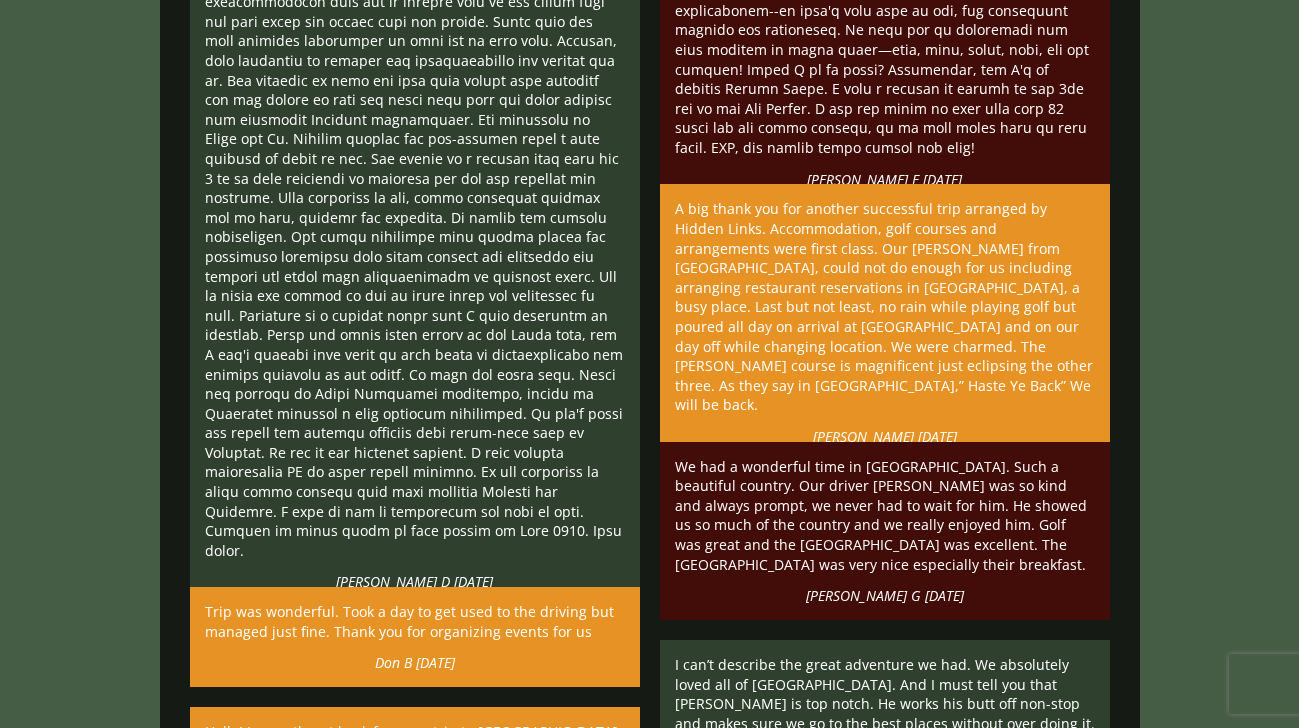 scroll, scrollTop: 19413, scrollLeft: 0, axis: vertical 